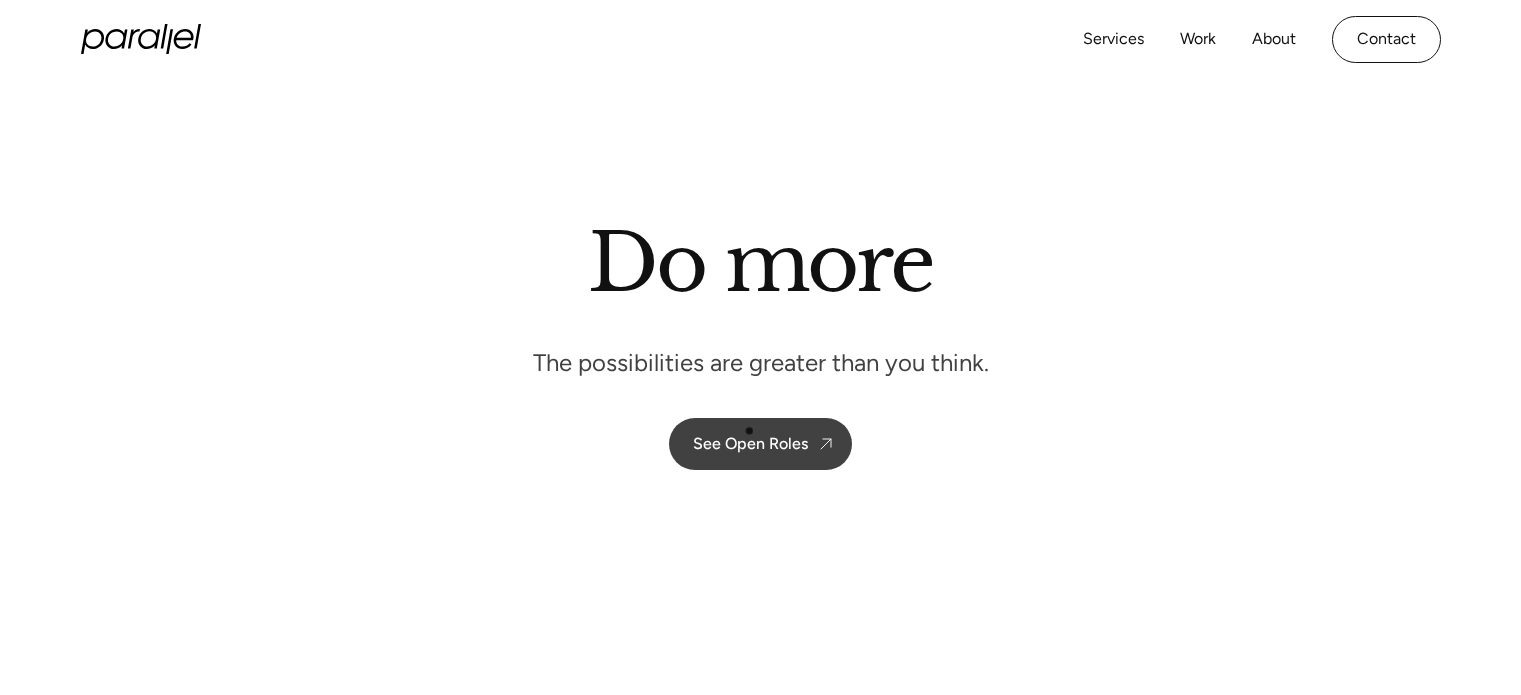 scroll, scrollTop: 0, scrollLeft: 0, axis: both 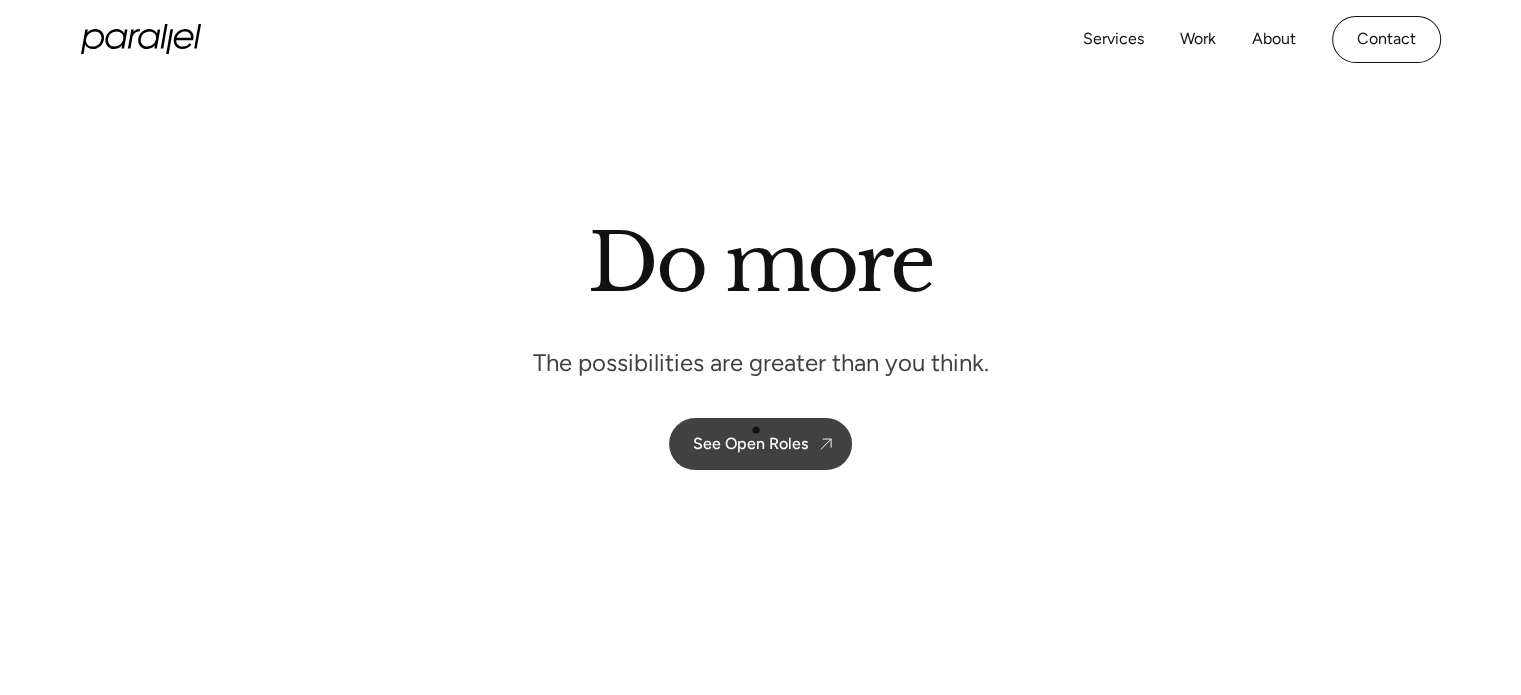 click on "See Open Roles" at bounding box center (760, 444) 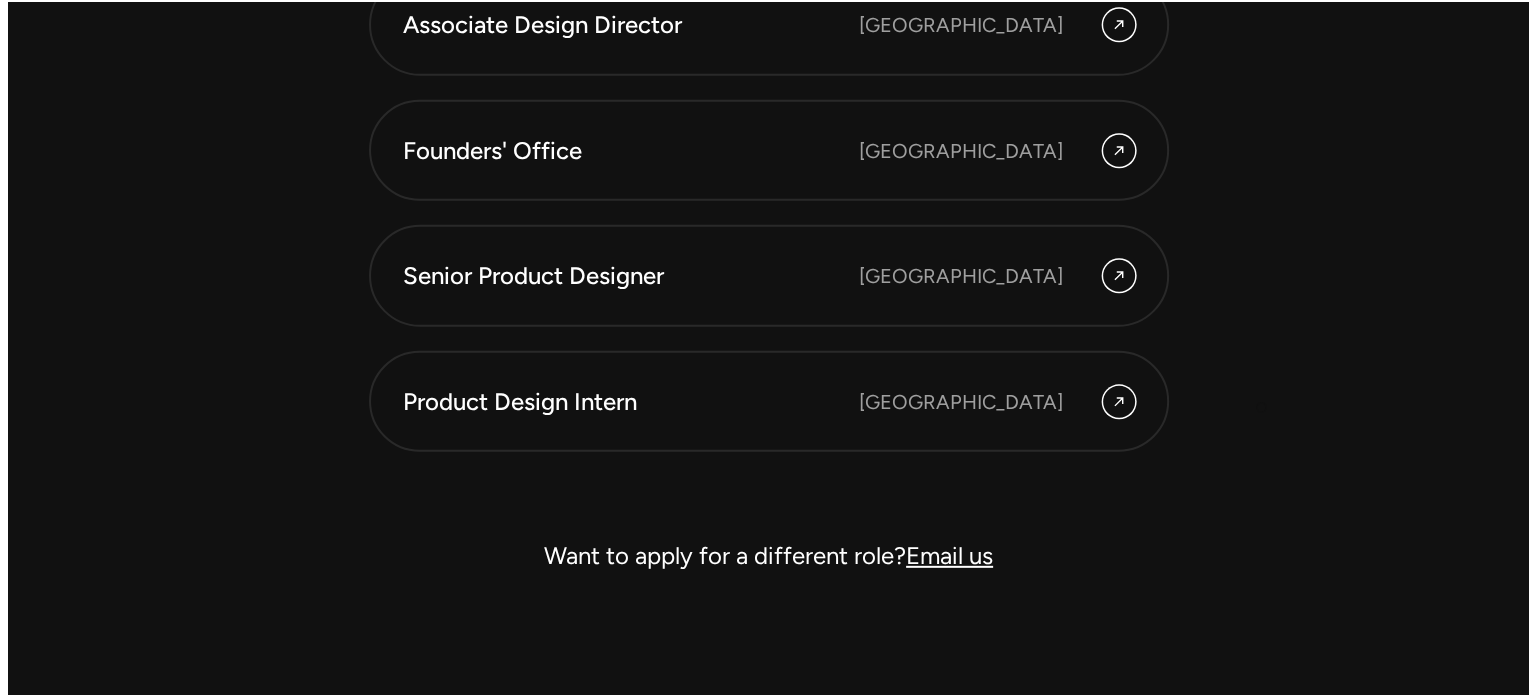 scroll, scrollTop: 5784, scrollLeft: 0, axis: vertical 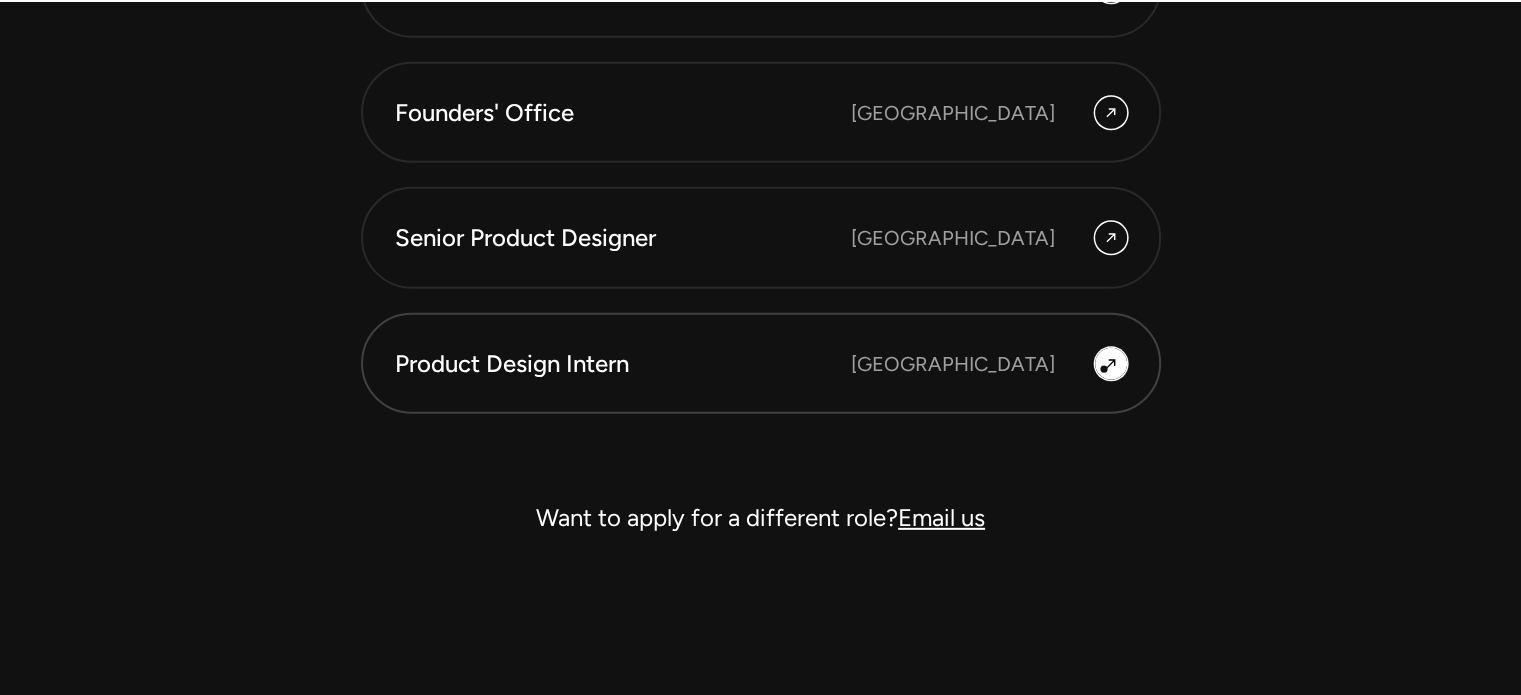 click 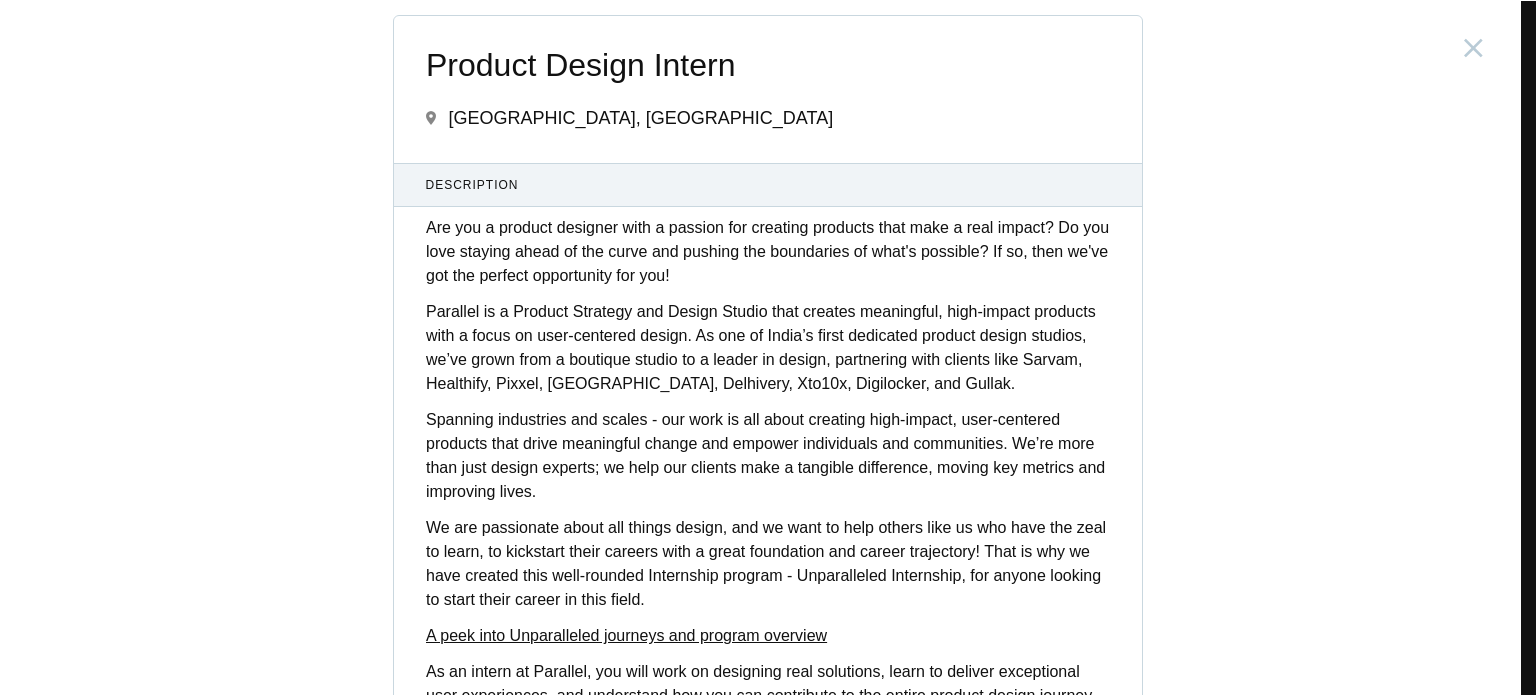 scroll, scrollTop: 0, scrollLeft: 0, axis: both 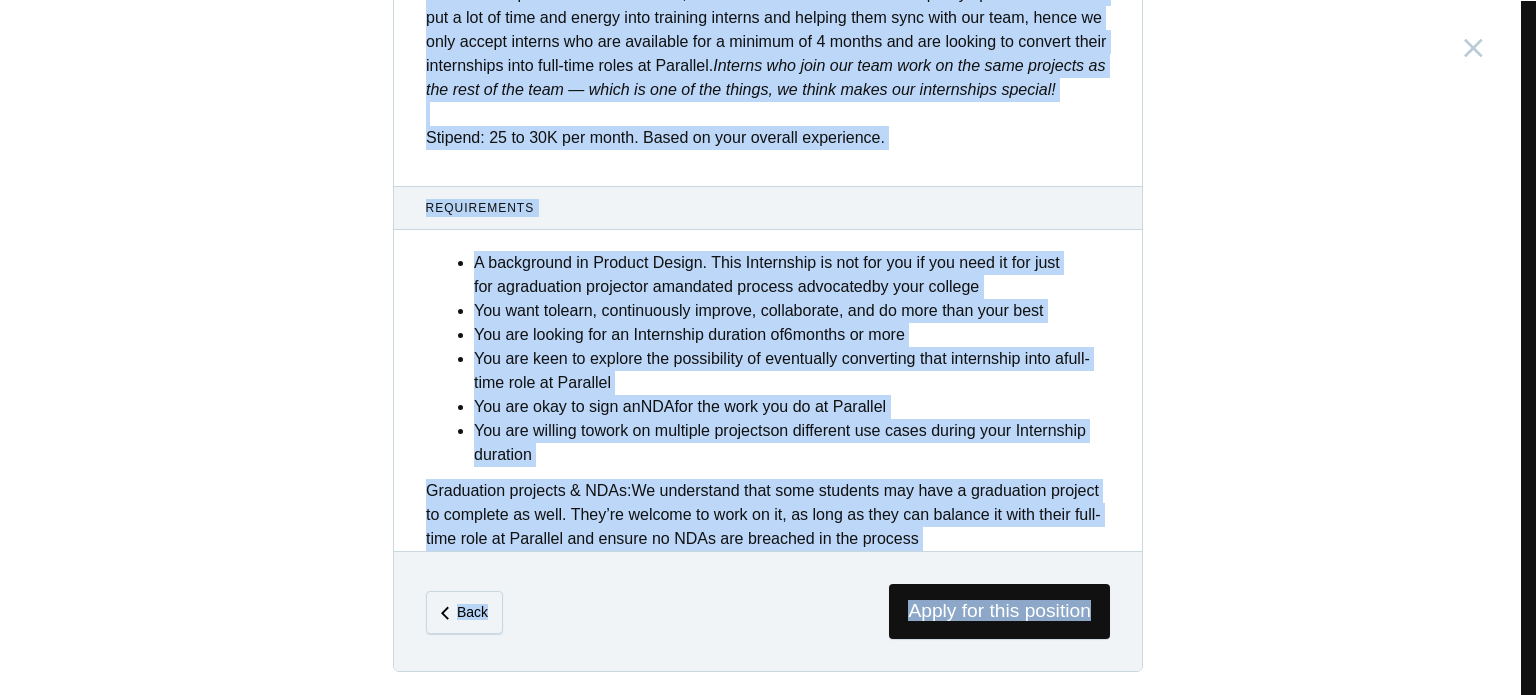 drag, startPoint x: 419, startPoint y: 49, endPoint x: 1113, endPoint y: 634, distance: 907.6679 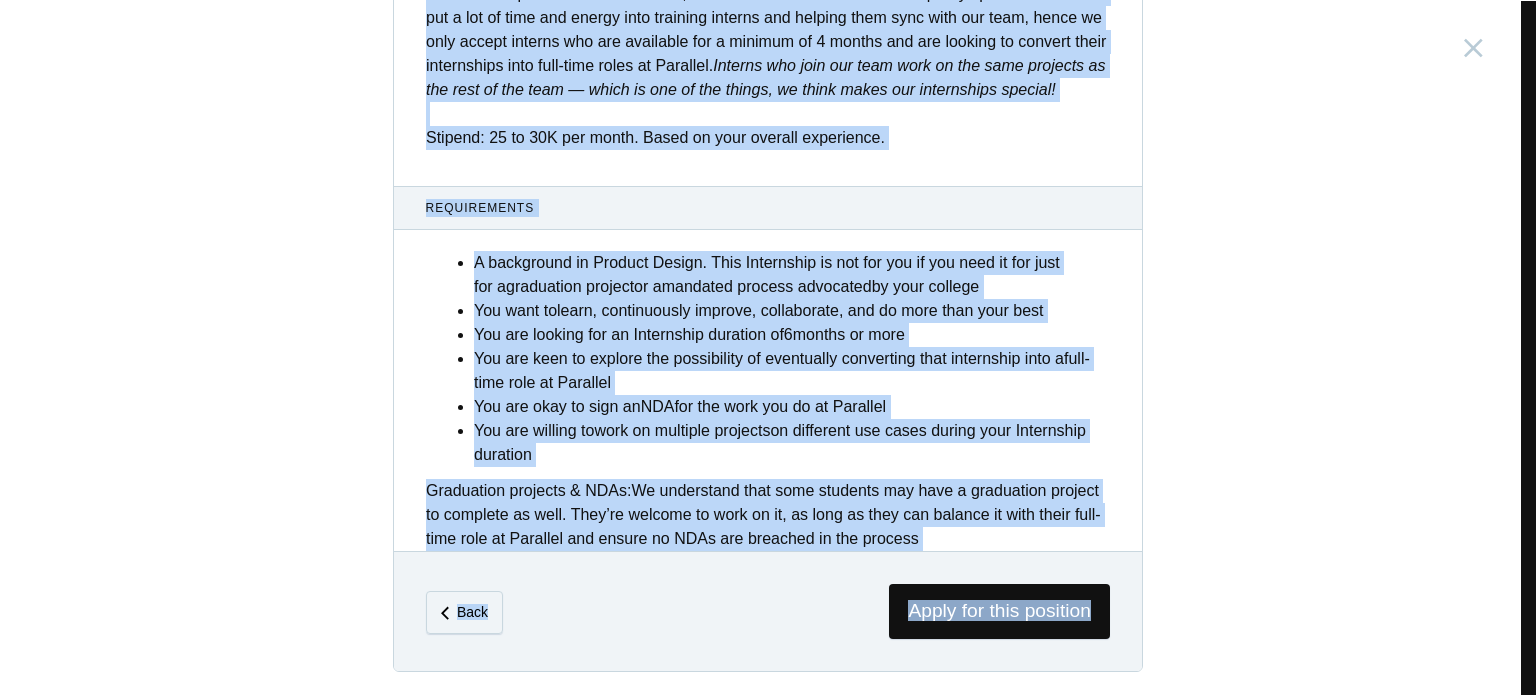 click on "Product Design Intern
India, Bangalore
Description
Are you a product designer with a passion for creating products that make a real impact? Do you love staying ahead of the curve and pushing the boundaries of what's possible? If so, then we've got the perfect opportunity for you!
Parallel is a Product Strategy and Design Studio that creates meaningful, high-impact products with a focus on user-centered design. As one of India’s first dedicated product design studios, we’ve grown from a boutique studio to a leader in design, partnering with clients like Sarvam, Healthify, Pixxel, Meta, Delhivery, Xto10x, Digilocker, and Gullak.
.
A peek into Unparalleled journeys and program overview
Stipend : 25 to 30K per month. Based on your overall experience.
Requirements
graduation project  or a" at bounding box center (768, 347) 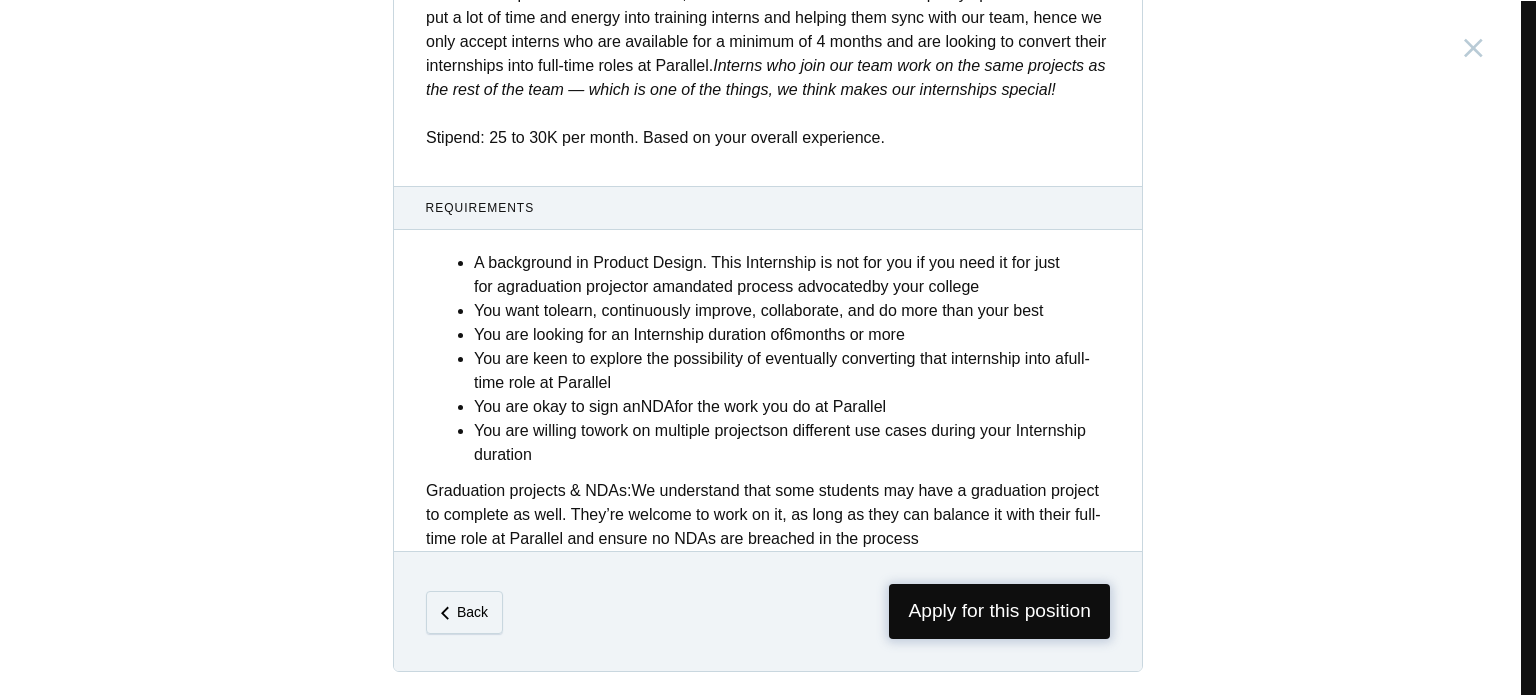 click on "Apply for this position" at bounding box center [999, 611] 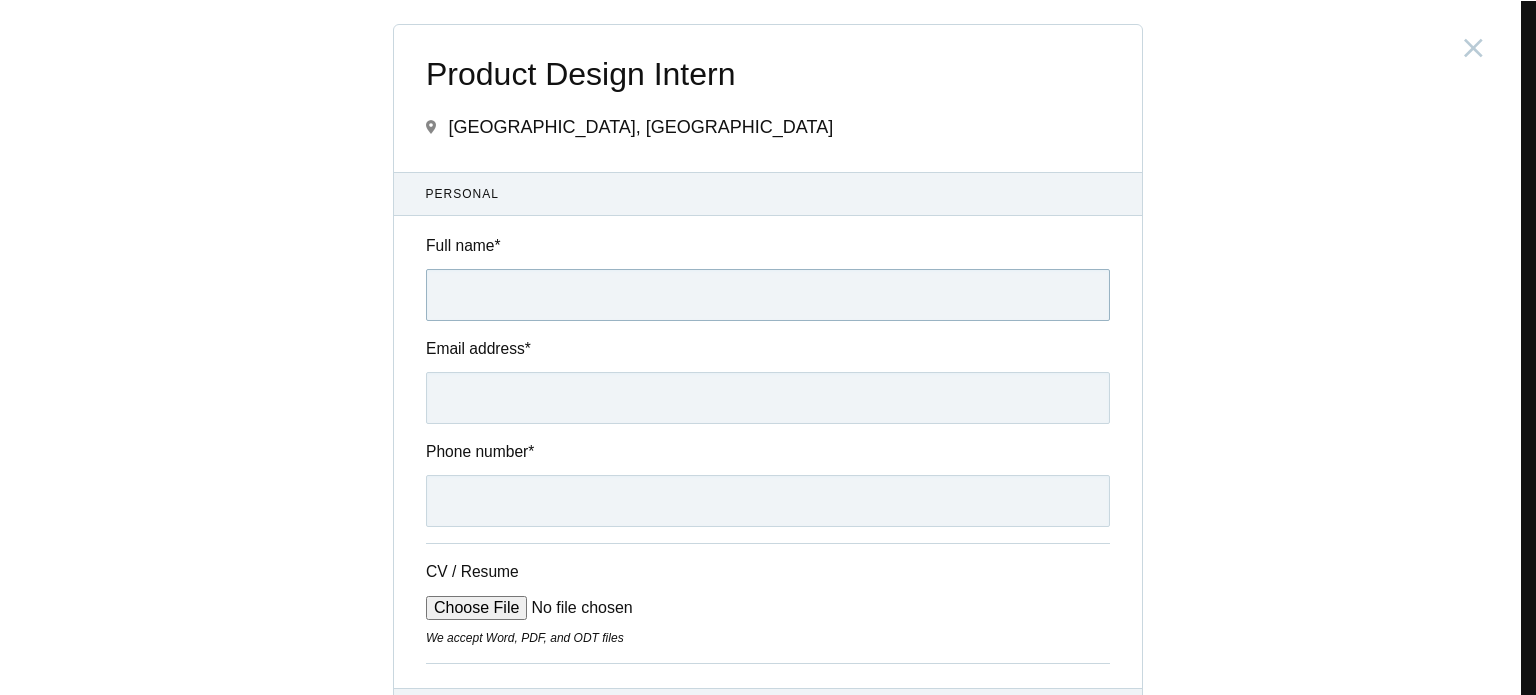 click on "Full name  *" at bounding box center (768, 295) 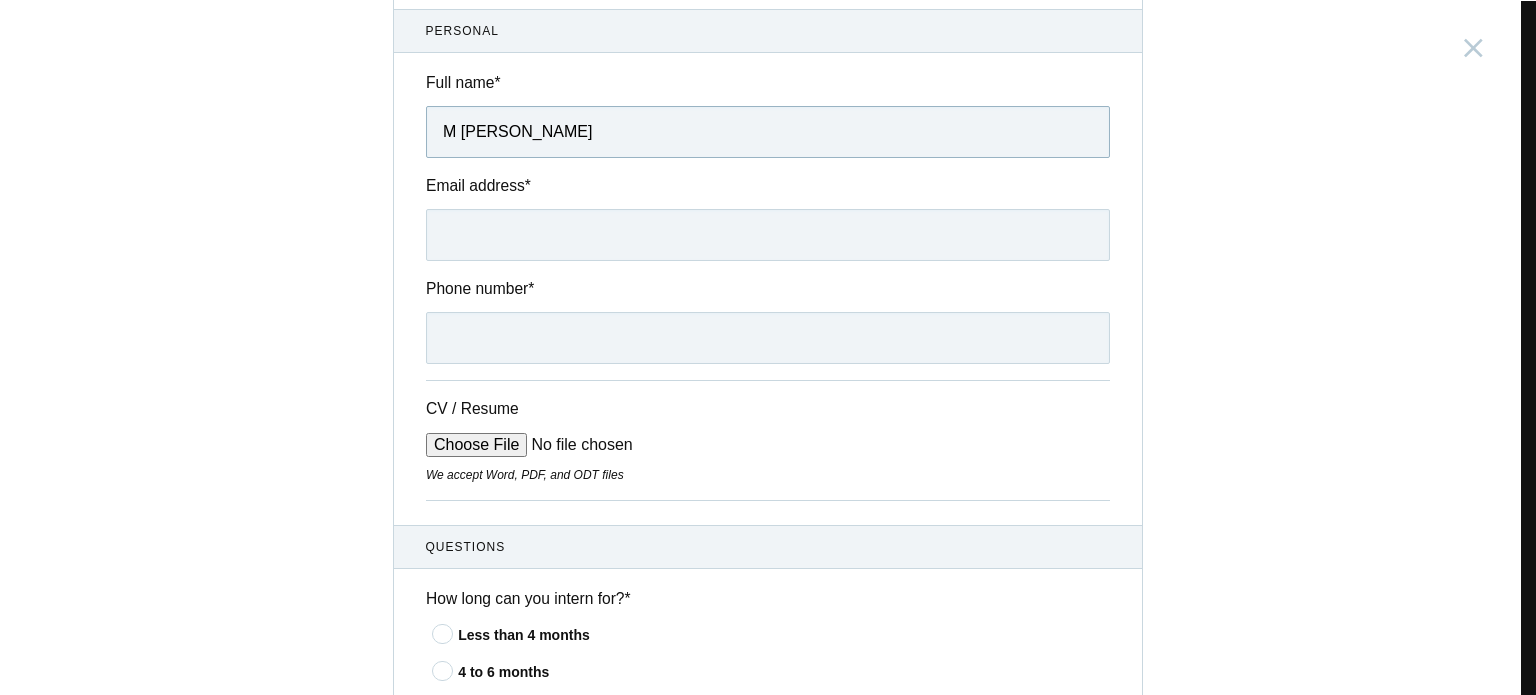 scroll, scrollTop: 164, scrollLeft: 0, axis: vertical 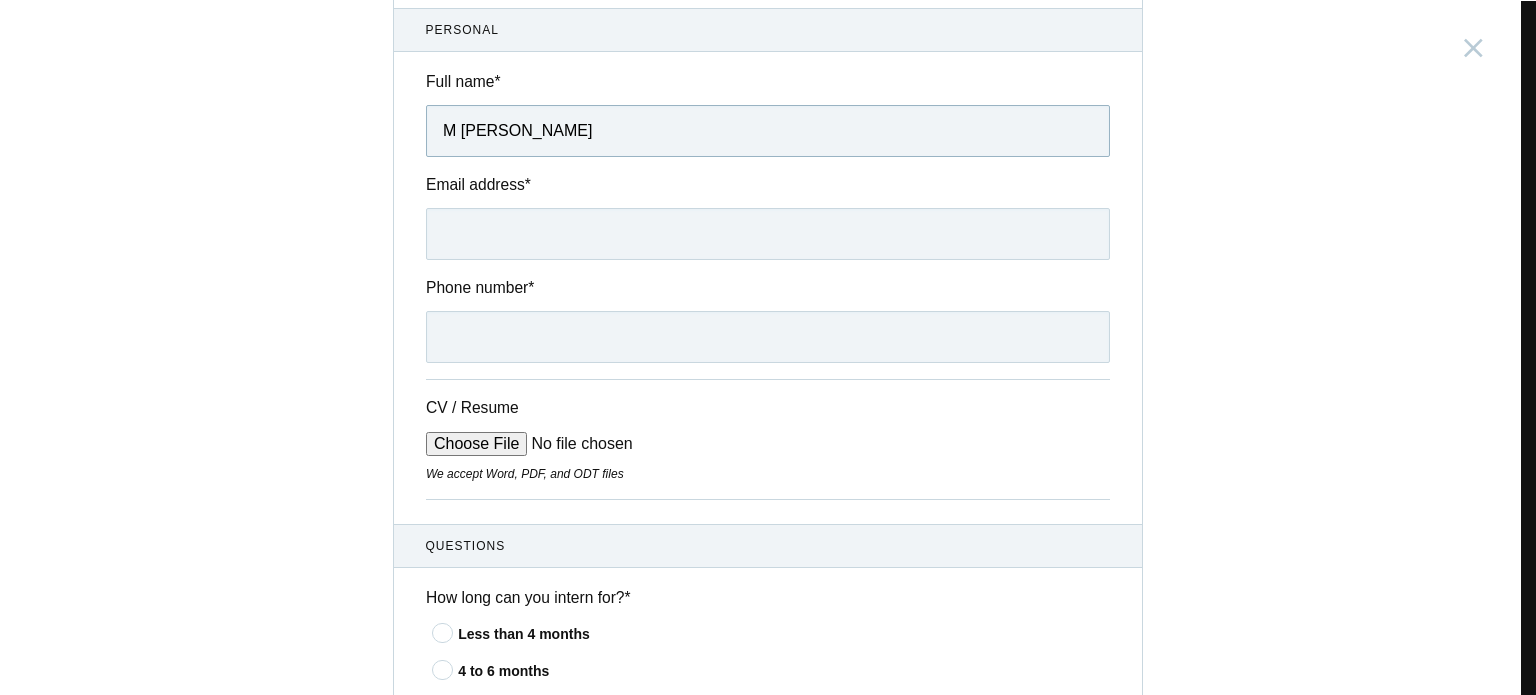 type on "M Moni Sri" 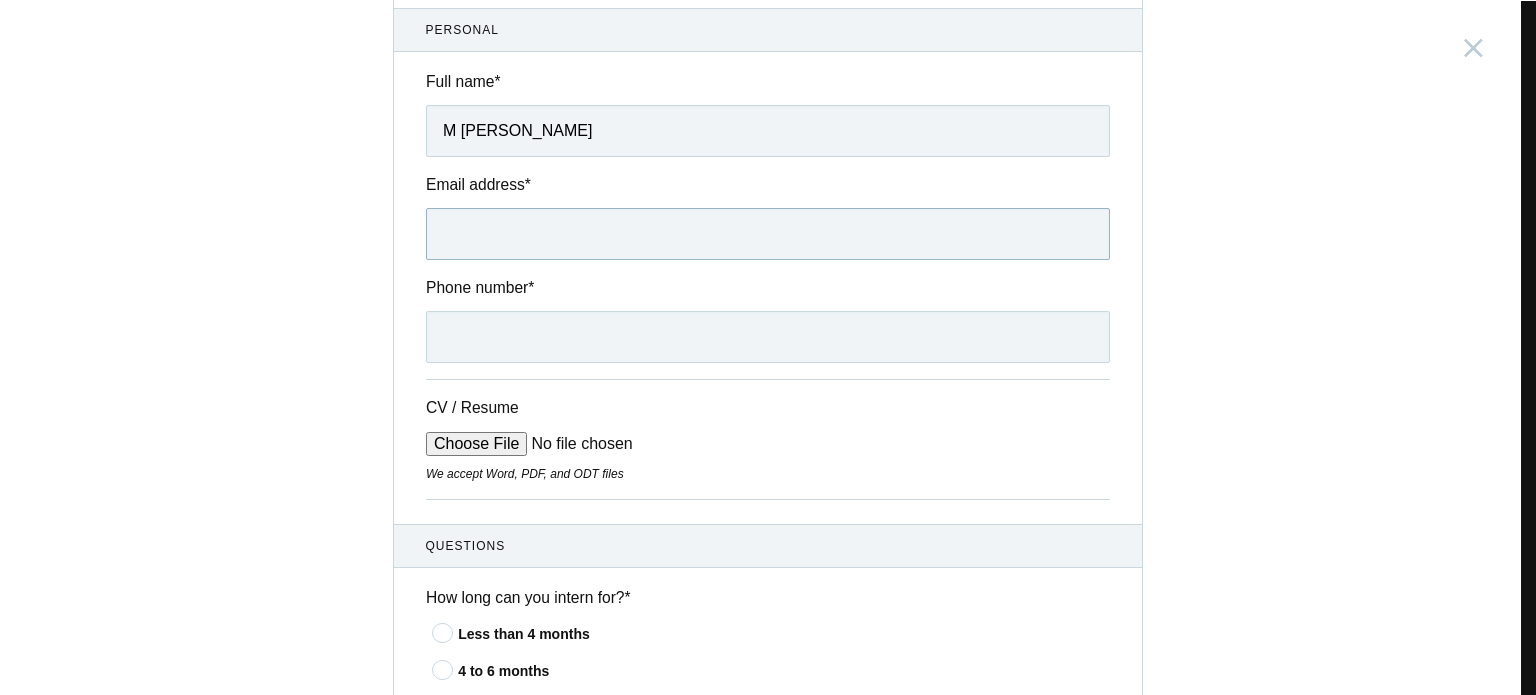 click on "Email address  *" at bounding box center [768, 234] 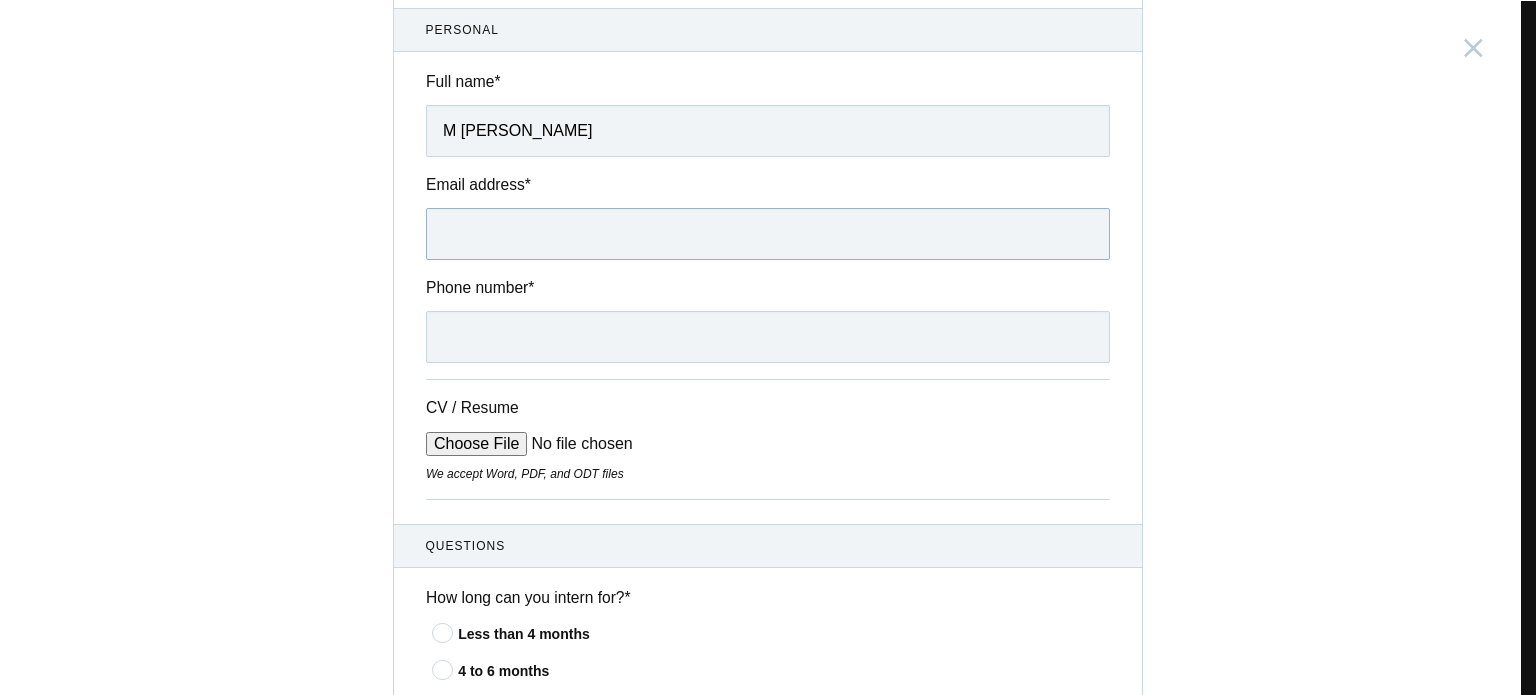 type on "monisri1125@gmail.com" 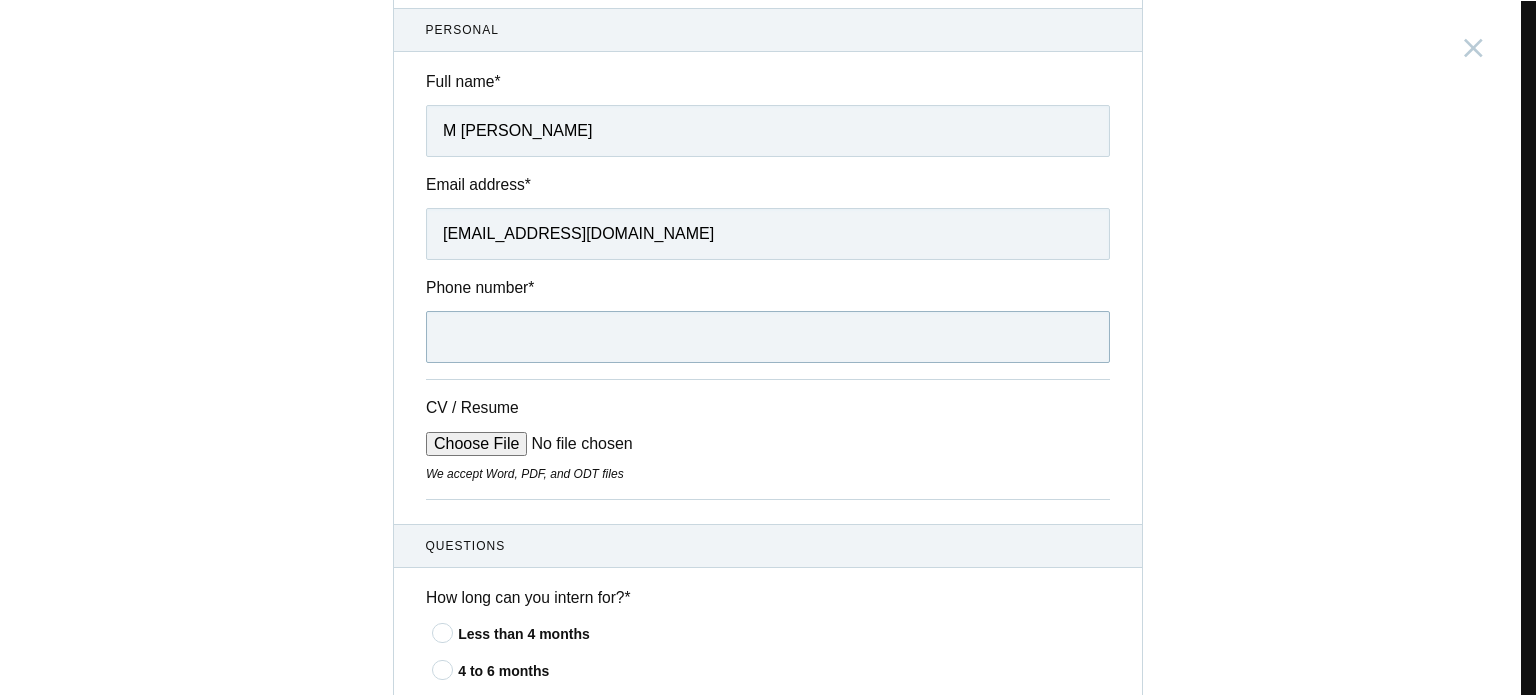 click on "Phone number  *" at bounding box center [768, 337] 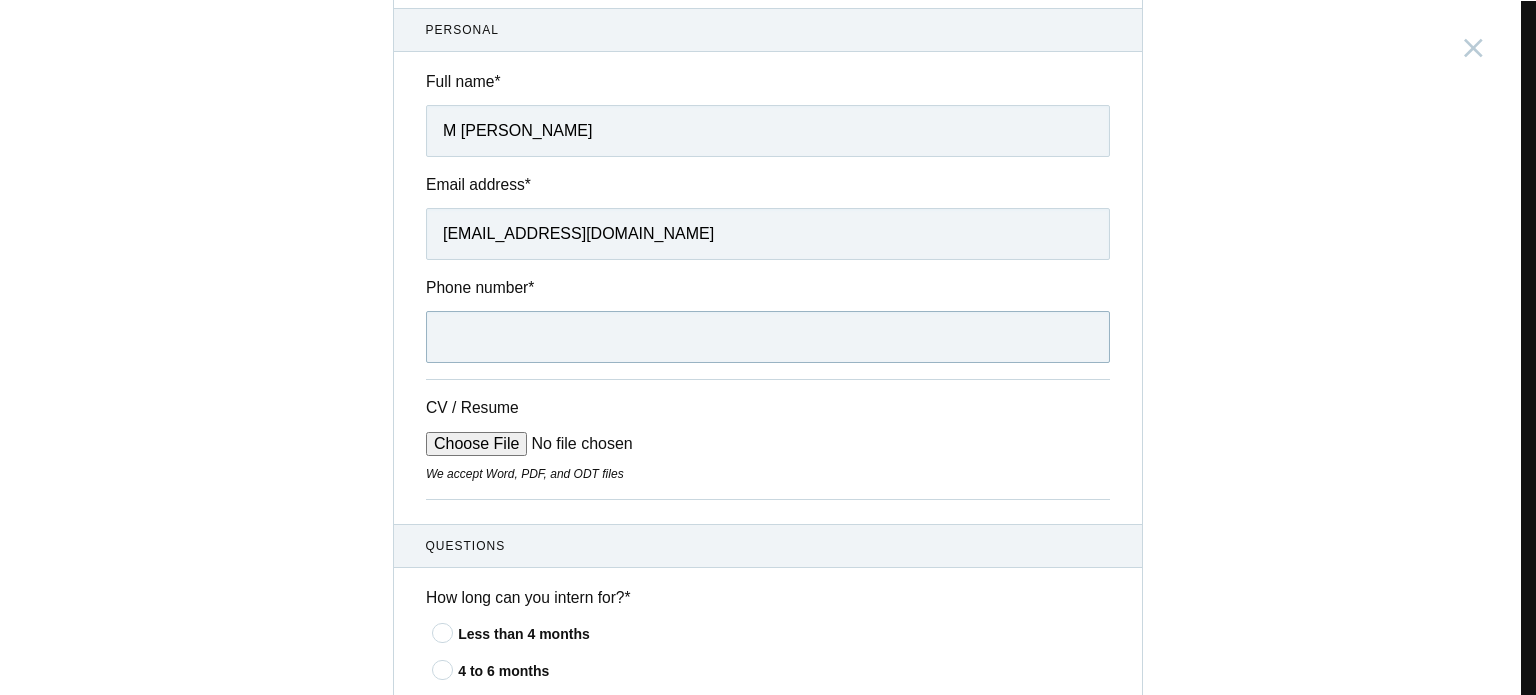 type on "+919441979413" 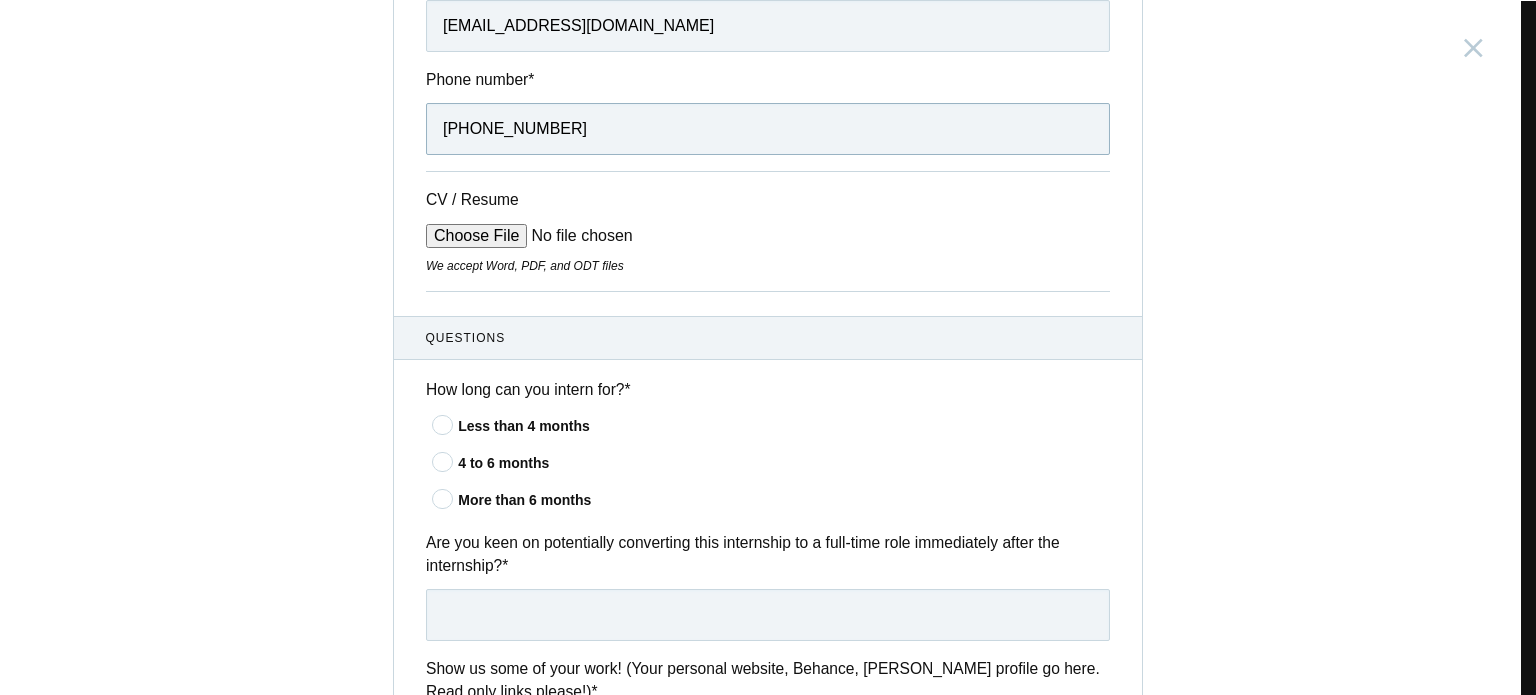 scroll, scrollTop: 376, scrollLeft: 0, axis: vertical 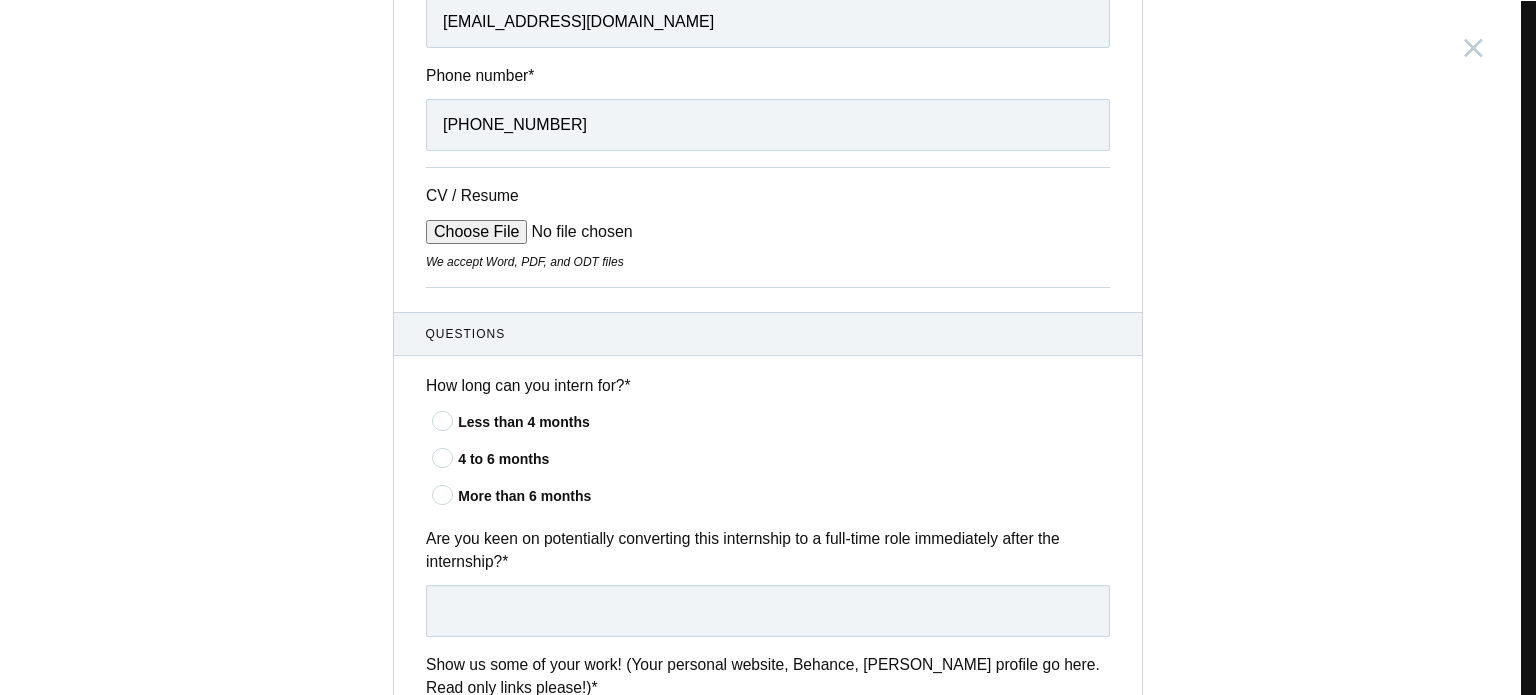 click on "CV / Resume" at bounding box center [577, 232] 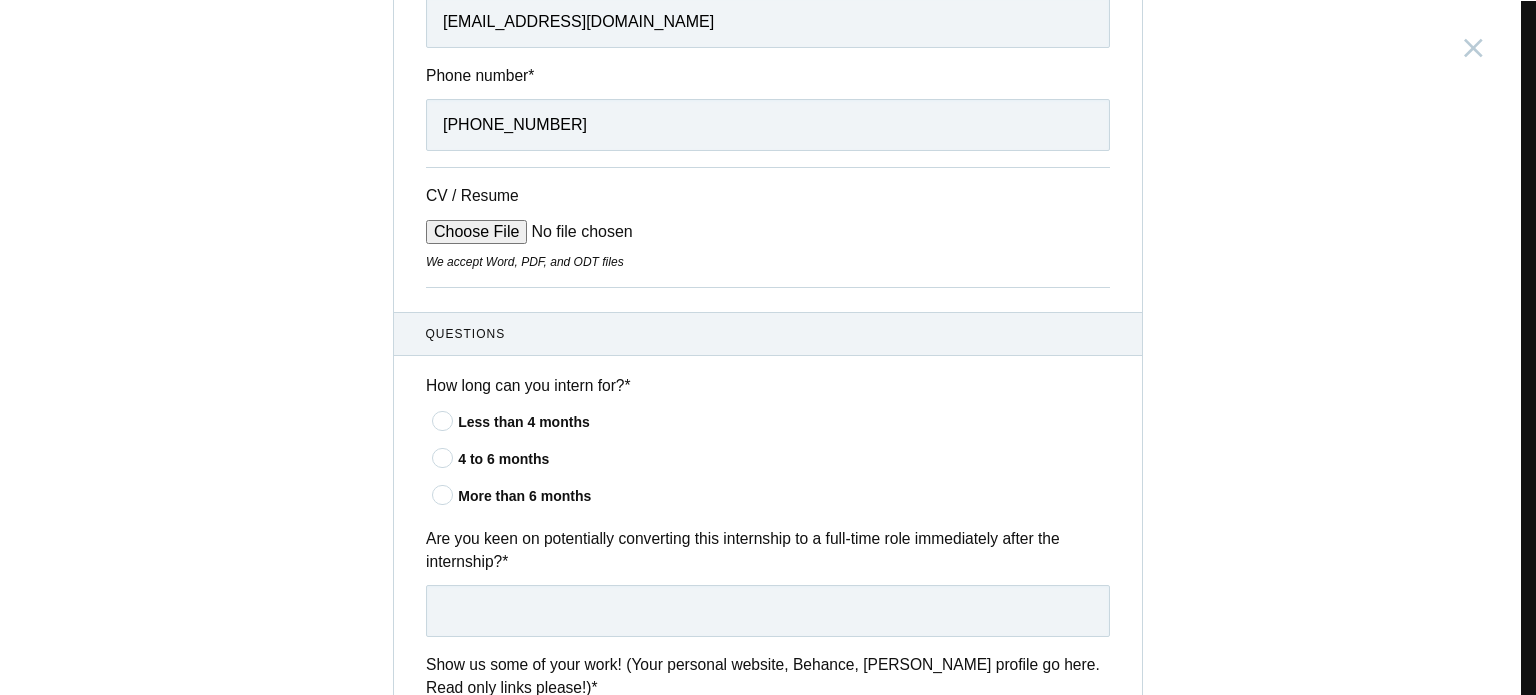 type on "C:\fakepath\Moni_resume.pdf" 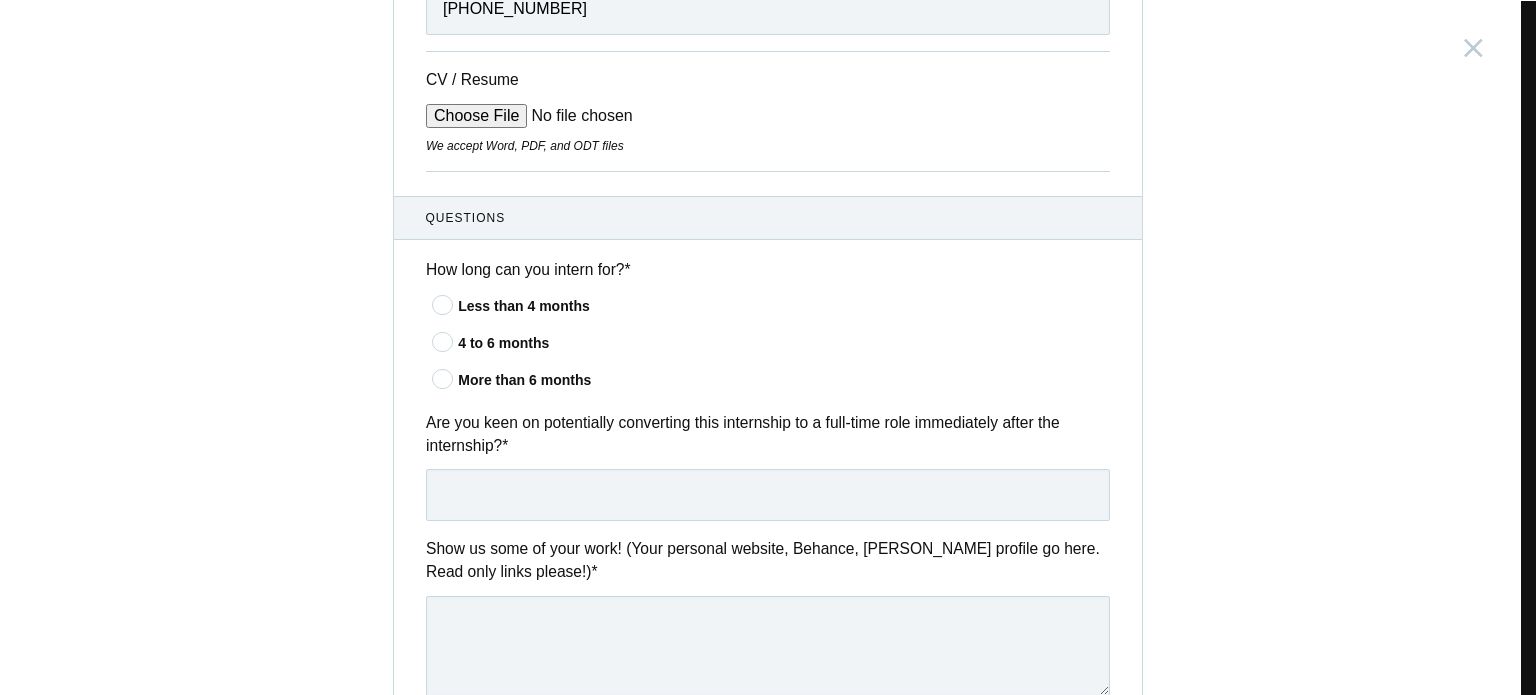 scroll, scrollTop: 494, scrollLeft: 0, axis: vertical 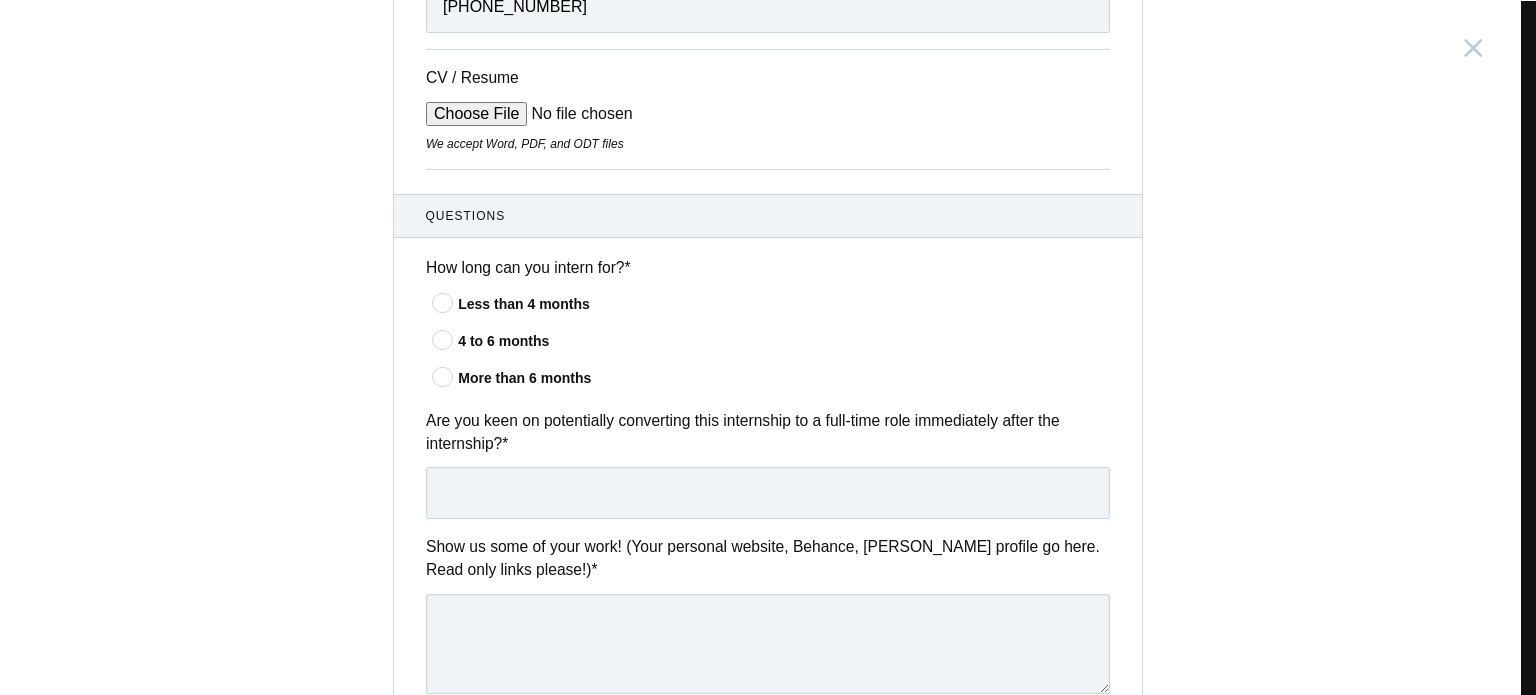 click at bounding box center [443, 376] 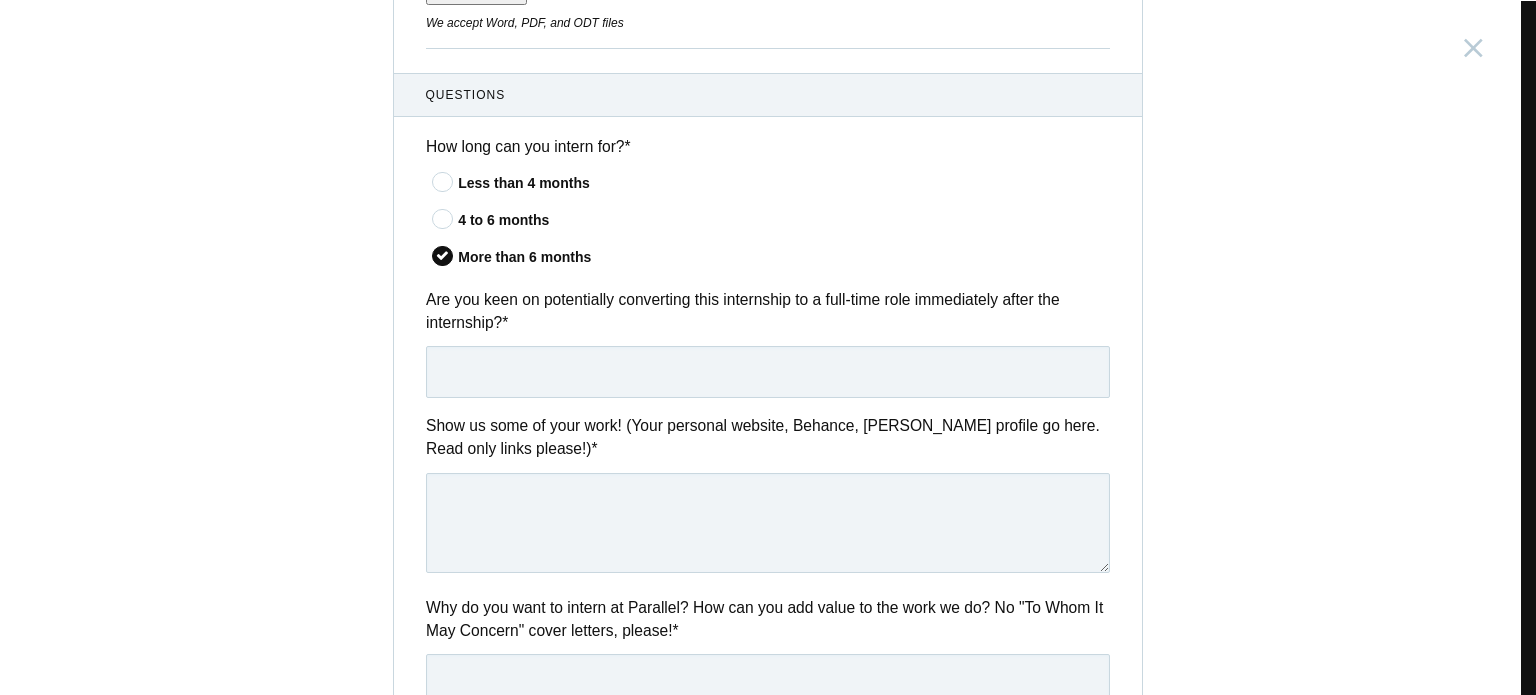 scroll, scrollTop: 624, scrollLeft: 0, axis: vertical 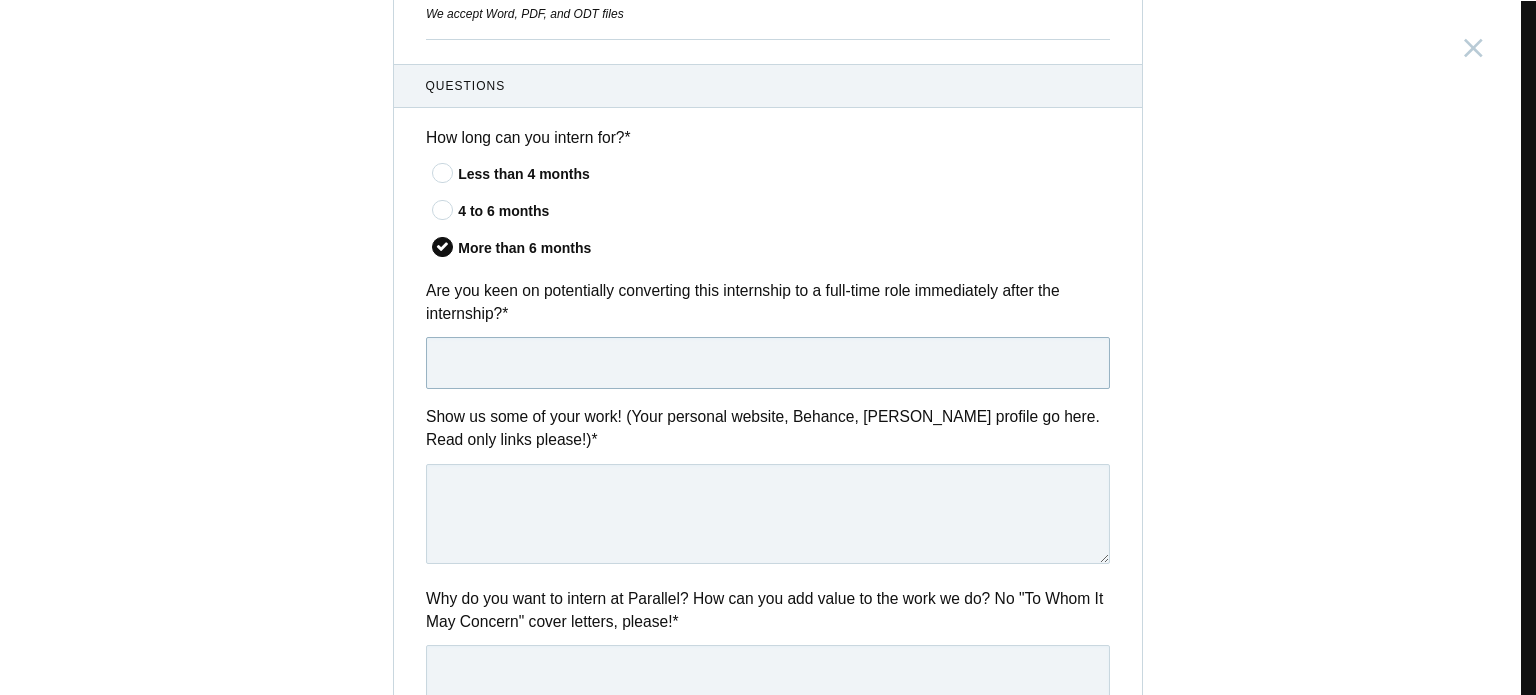 click at bounding box center (768, 363) 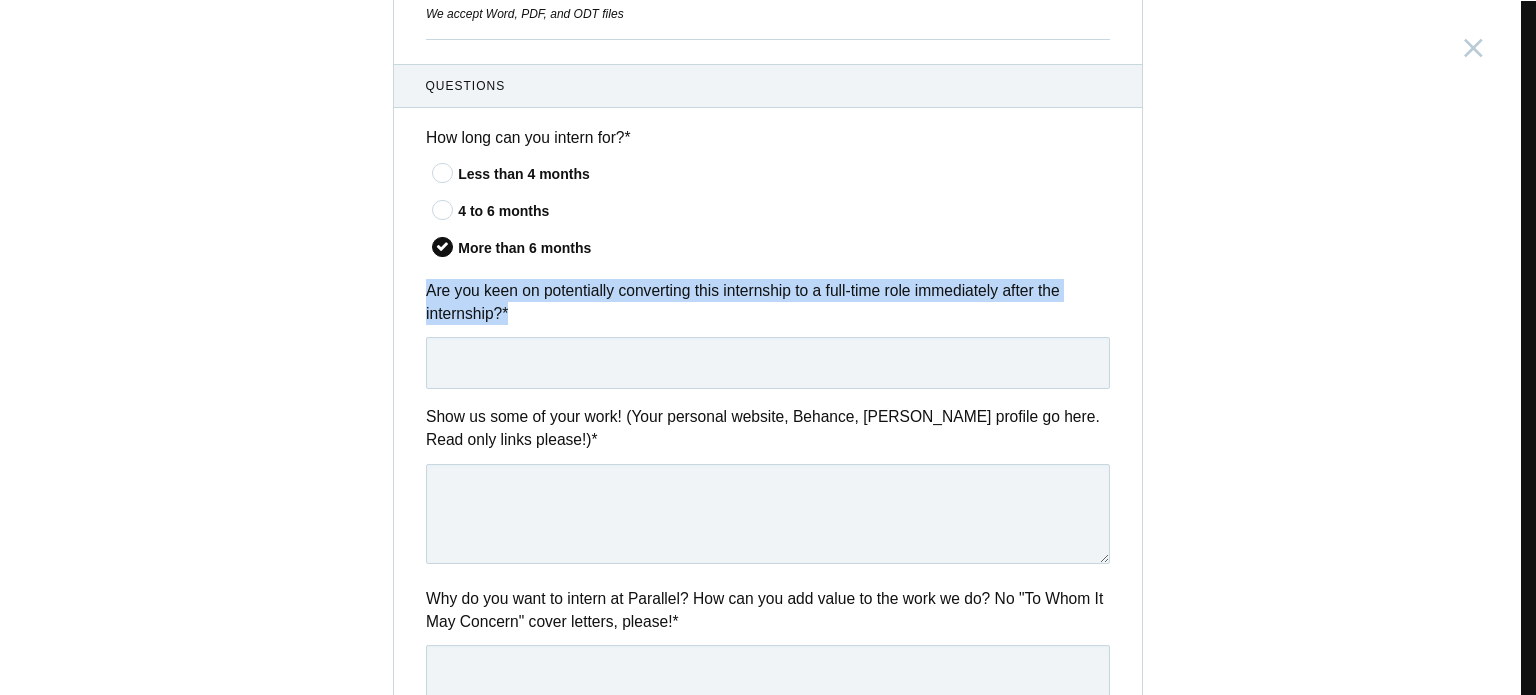 drag, startPoint x: 407, startPoint y: 279, endPoint x: 536, endPoint y: 329, distance: 138.351 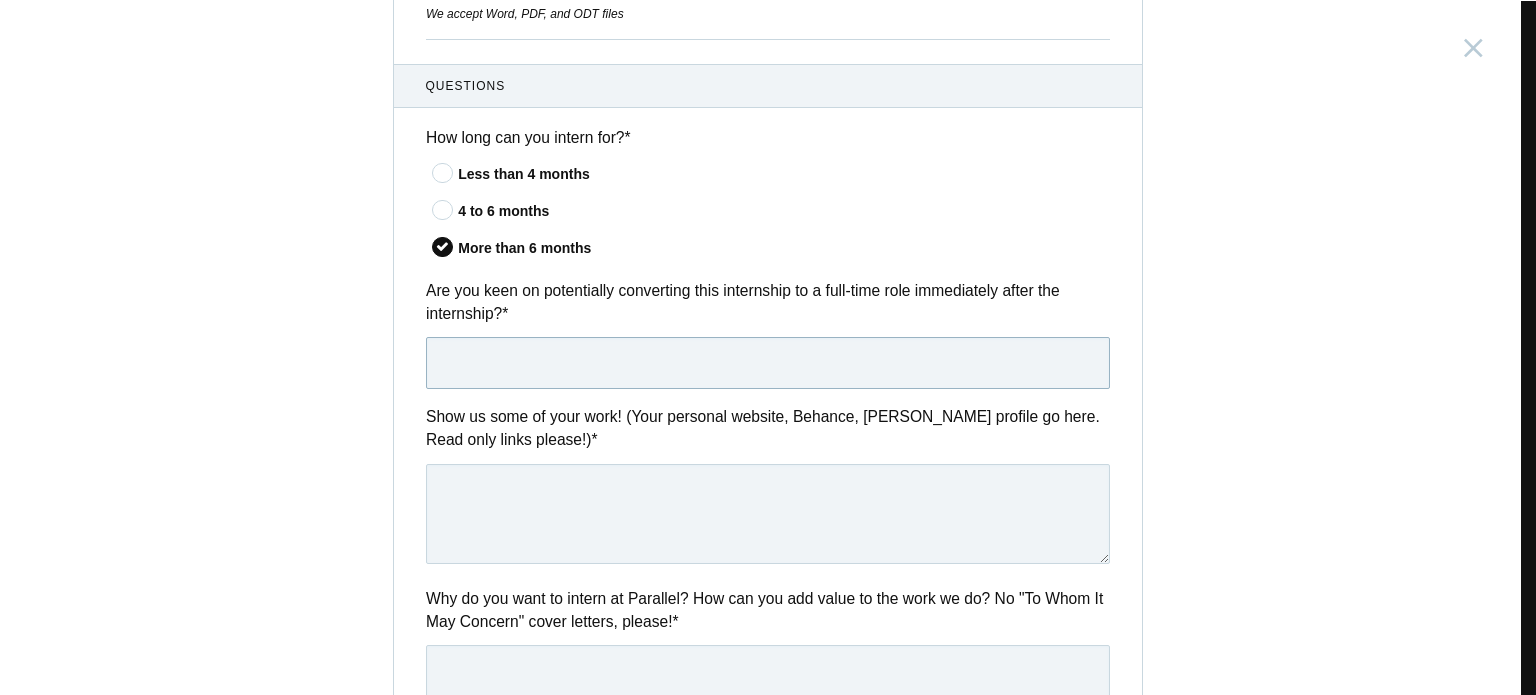 click at bounding box center [768, 363] 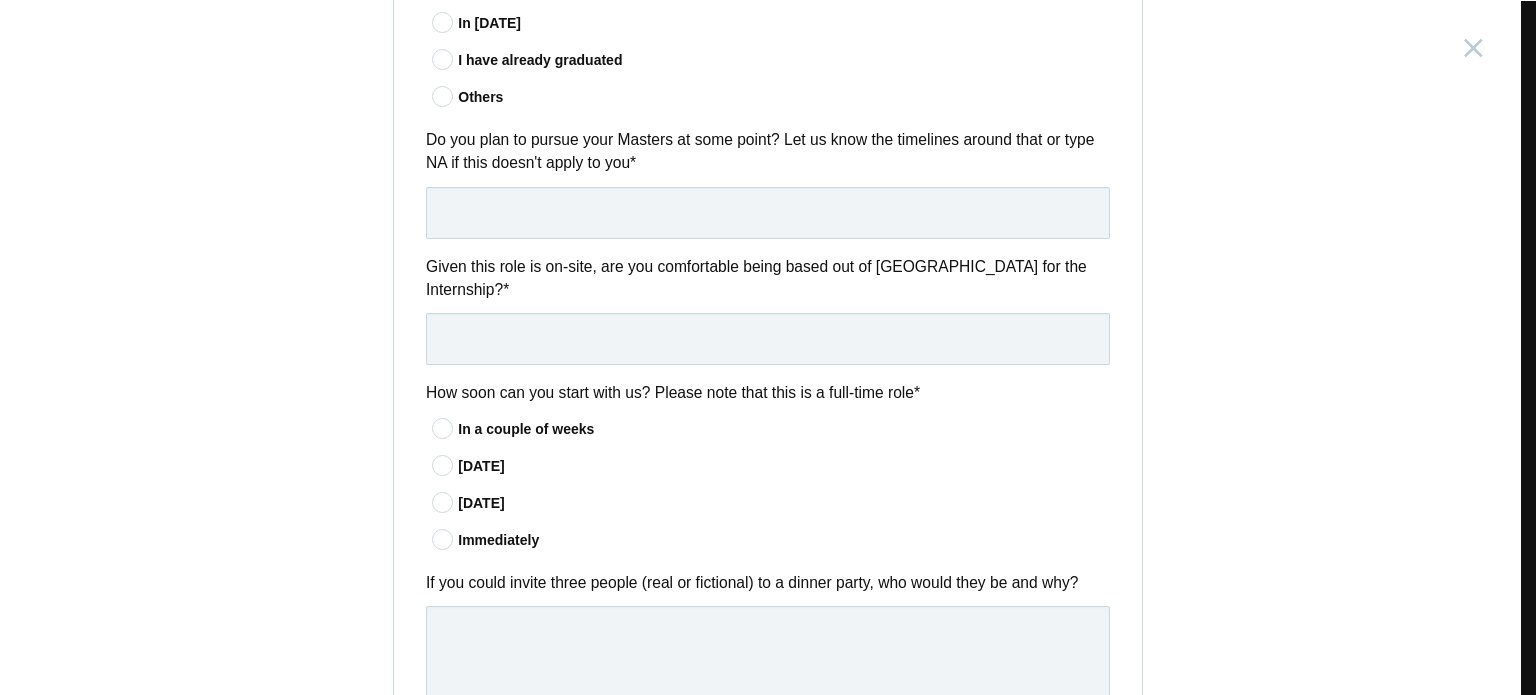 scroll, scrollTop: 1649, scrollLeft: 0, axis: vertical 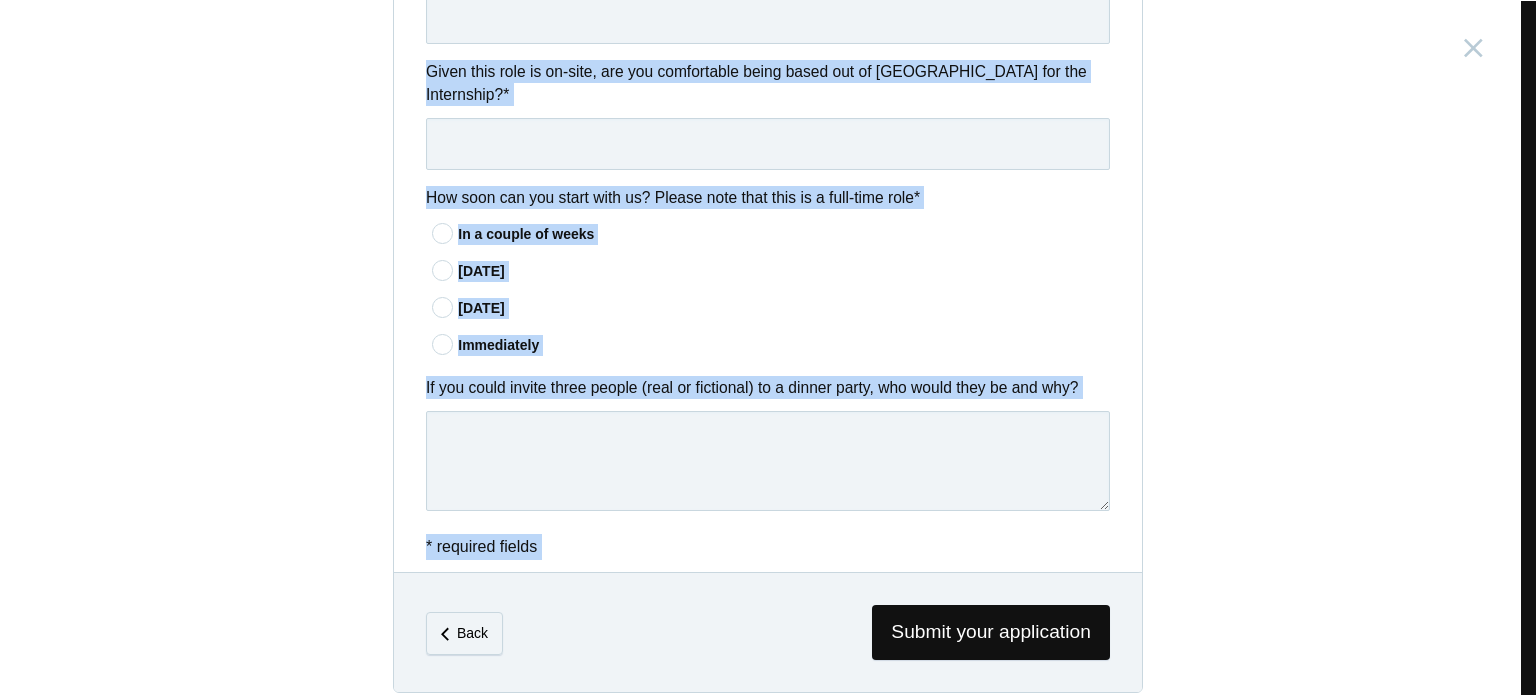 drag, startPoint x: 405, startPoint y: 284, endPoint x: 652, endPoint y: 538, distance: 354.29507 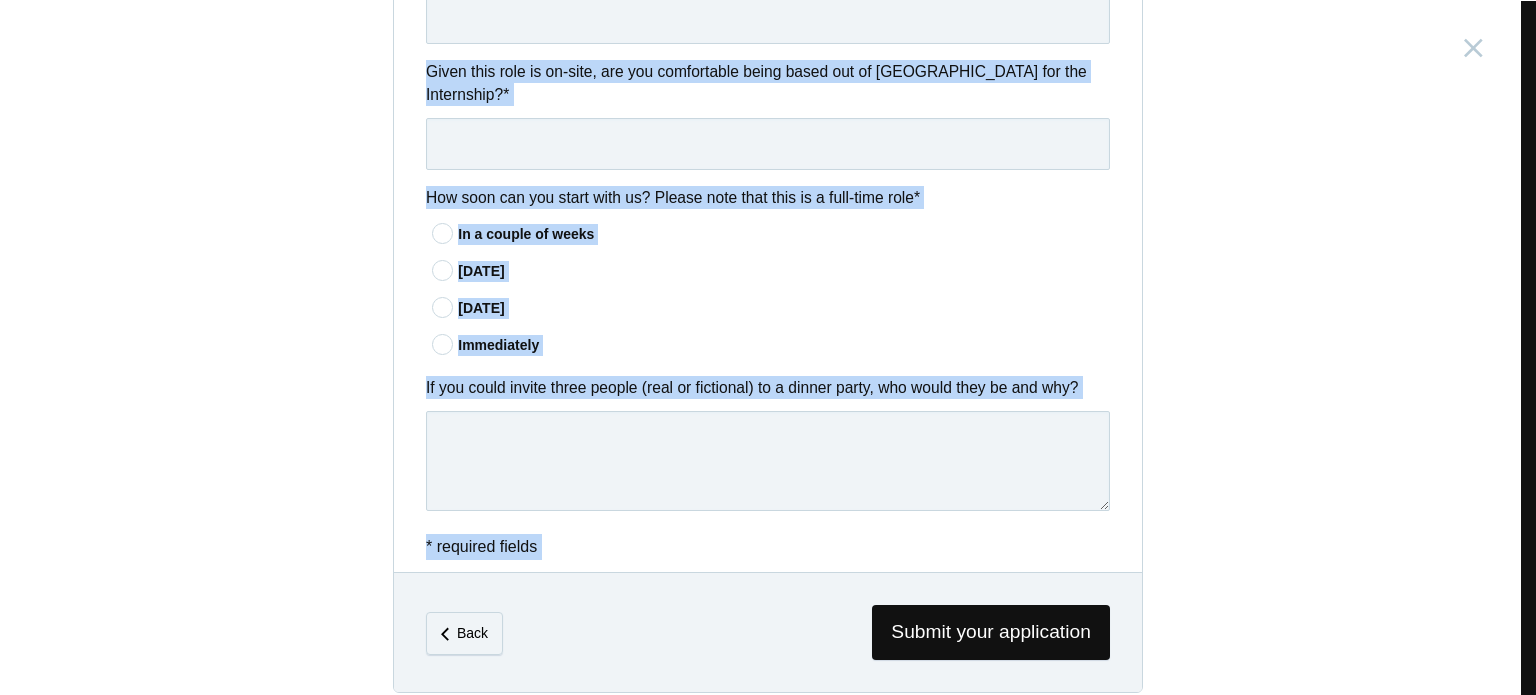 click on "Product Design Intern
India, Bangalore
Submitting form failed, try again.
Retry
Your application for this position has been submitted successfully.
Close
Personal
Full name  *
M Moni Sri
Email address  *
monisri1125@gmail.com
Phone number  *
+919441979413
CV / Resume
We accept Word, PDF, and ODT files
* * *" at bounding box center [768, 347] 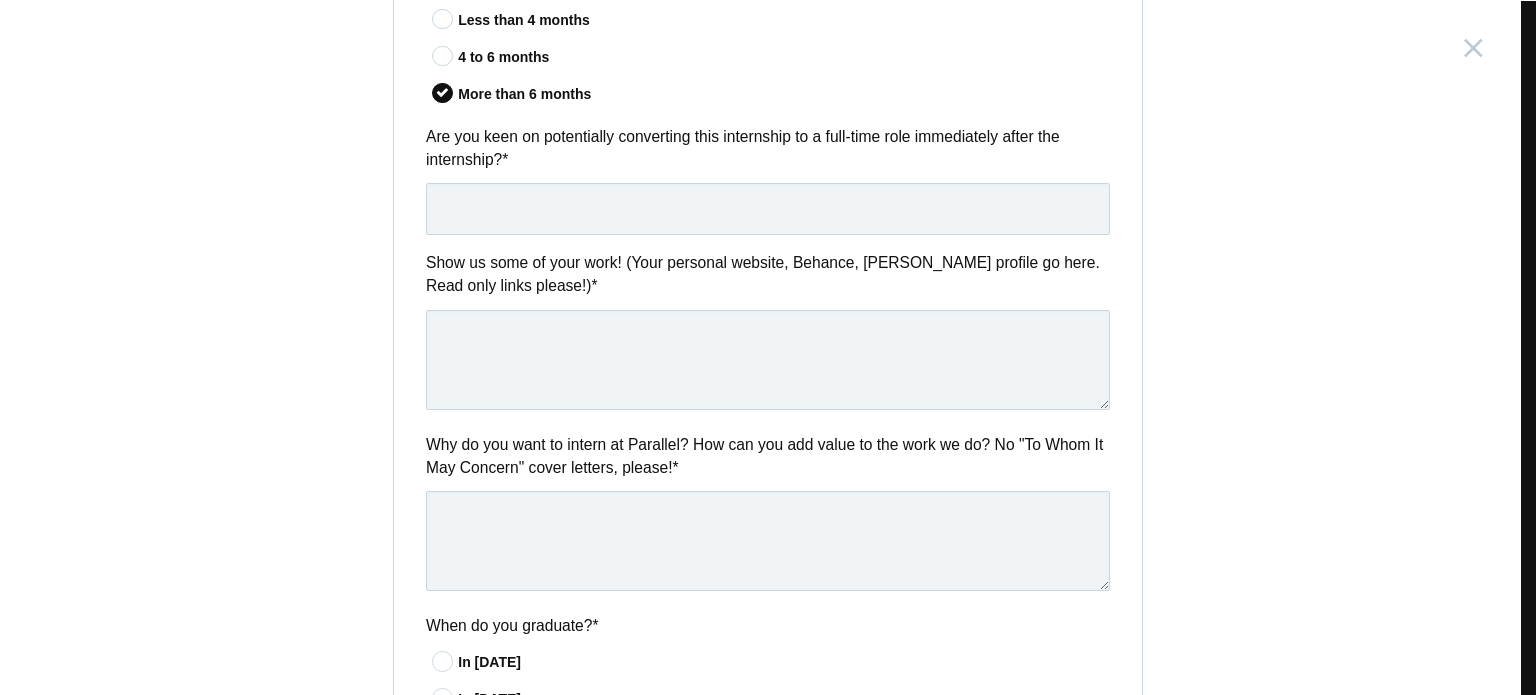 scroll, scrollTop: 793, scrollLeft: 0, axis: vertical 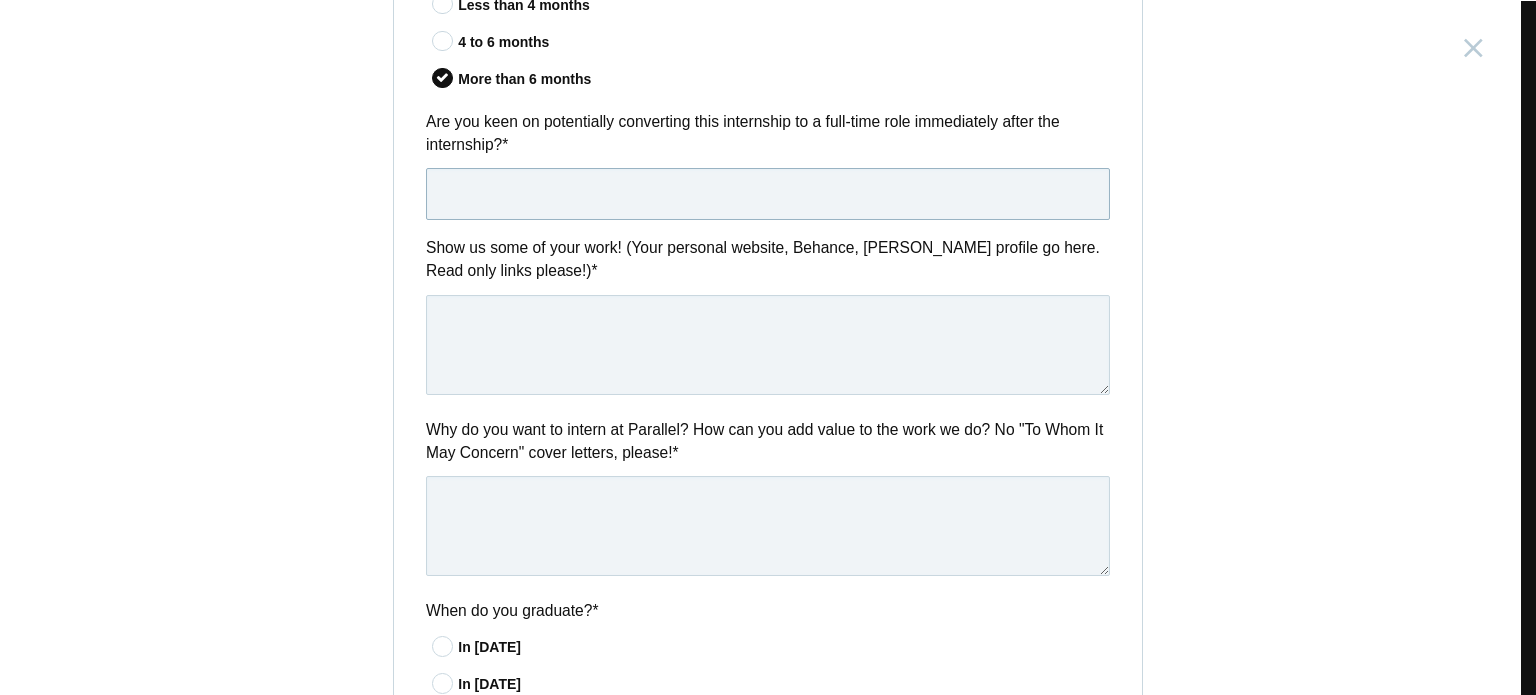 click at bounding box center [768, 194] 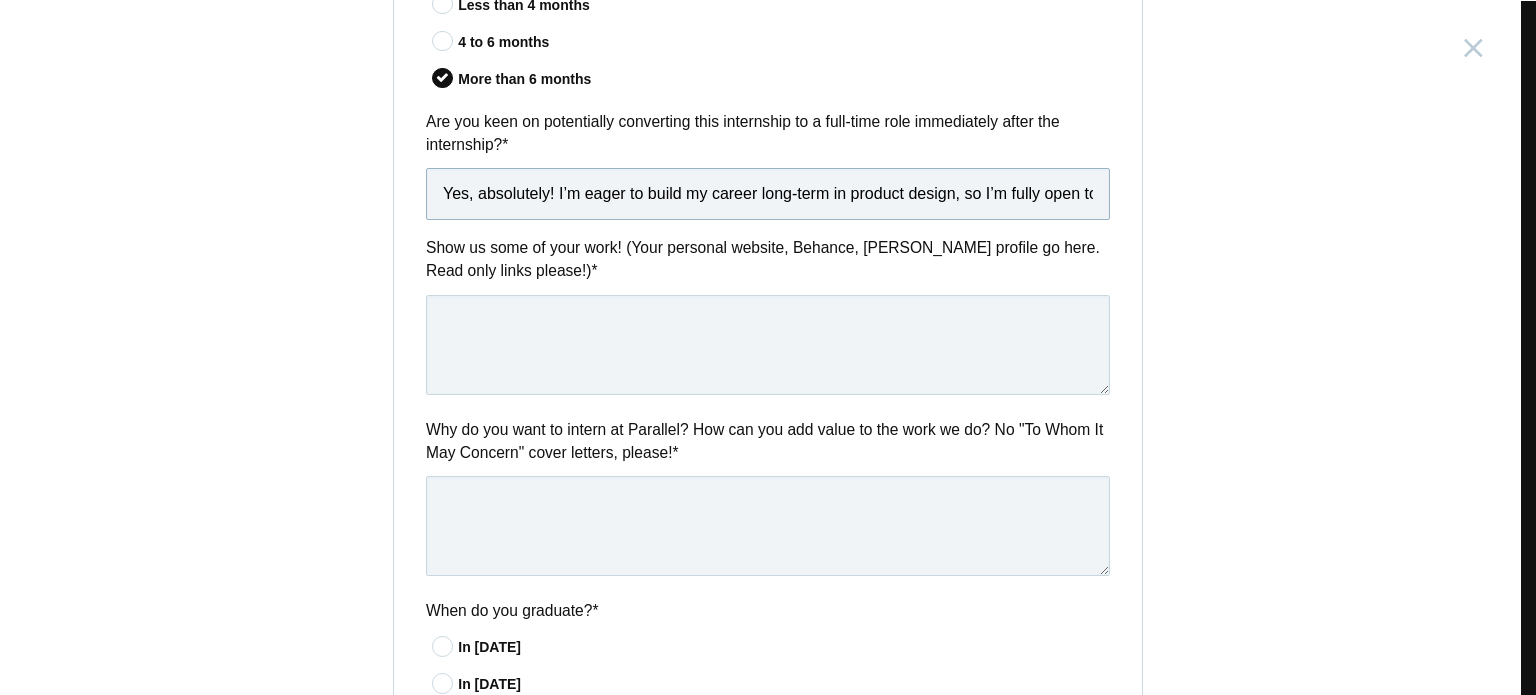 scroll, scrollTop: 0, scrollLeft: 415, axis: horizontal 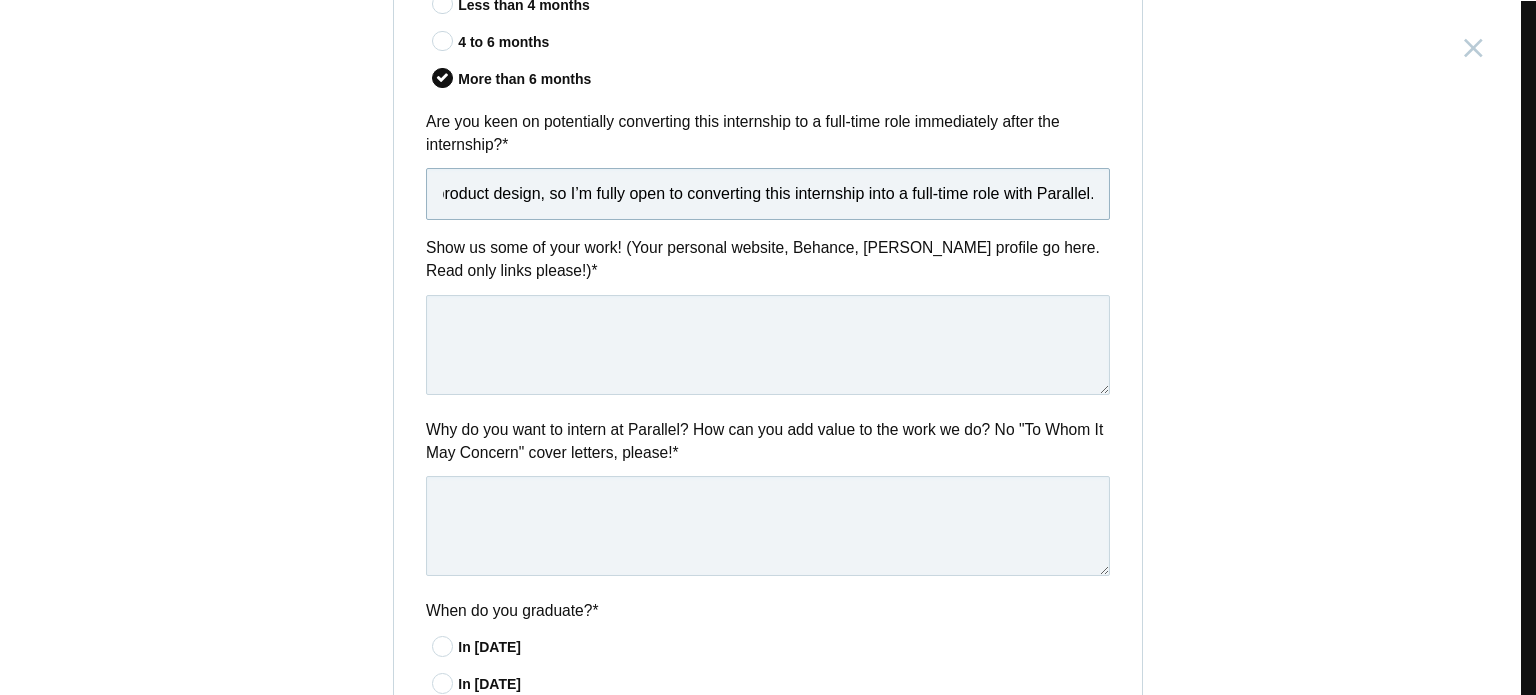 type on "Yes, absolutely! I’m eager to build my career long-term in product design, so I’m fully open to converting this internship into a full-time role with Parallel." 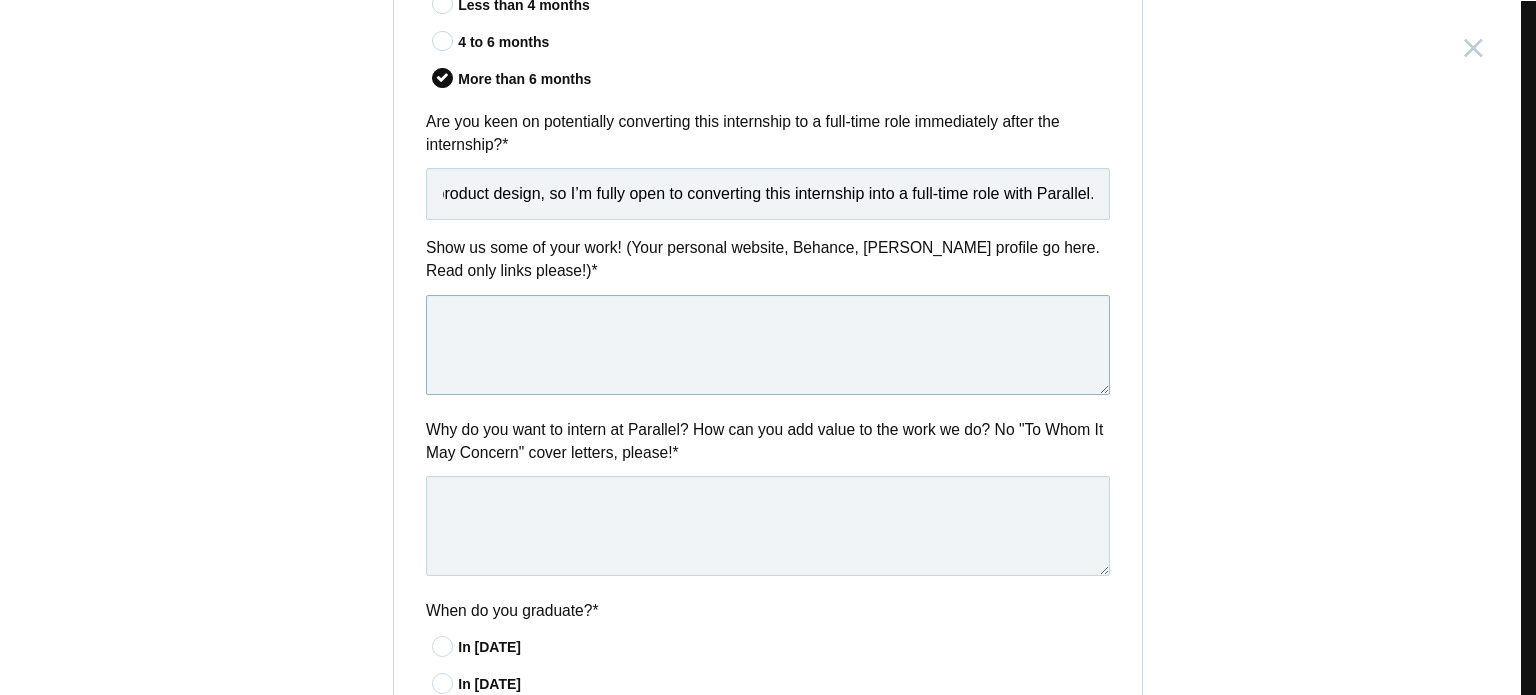 scroll, scrollTop: 0, scrollLeft: 0, axis: both 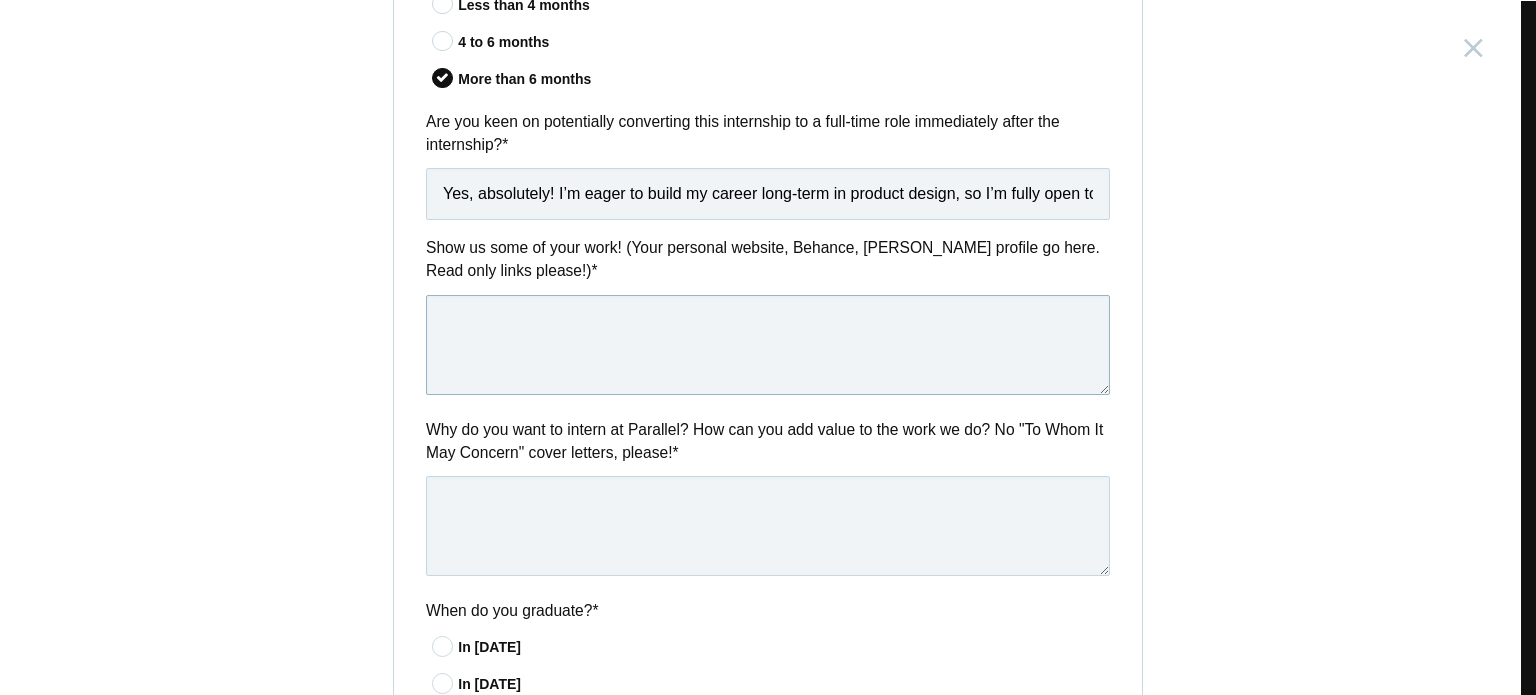 click at bounding box center [768, 345] 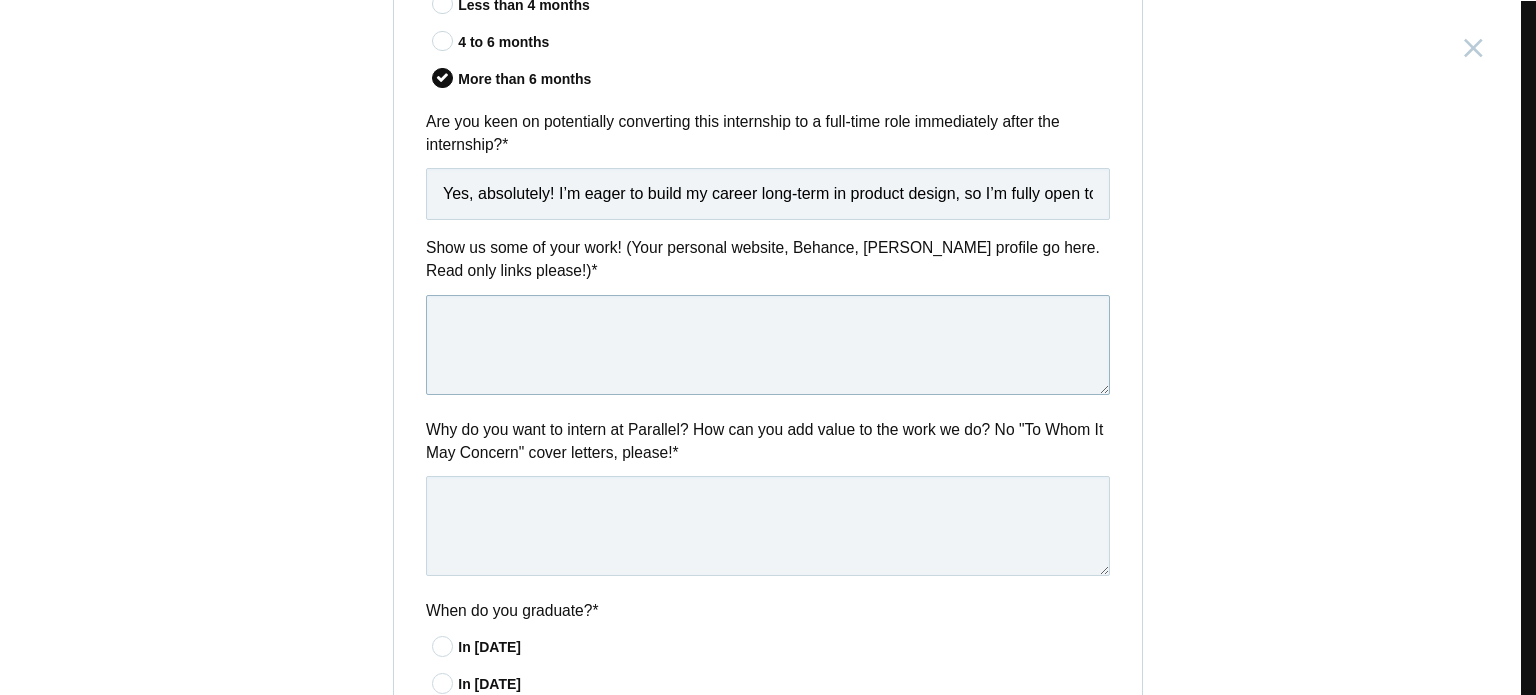 paste on "https://femme-folio-flare.lovable.app/" 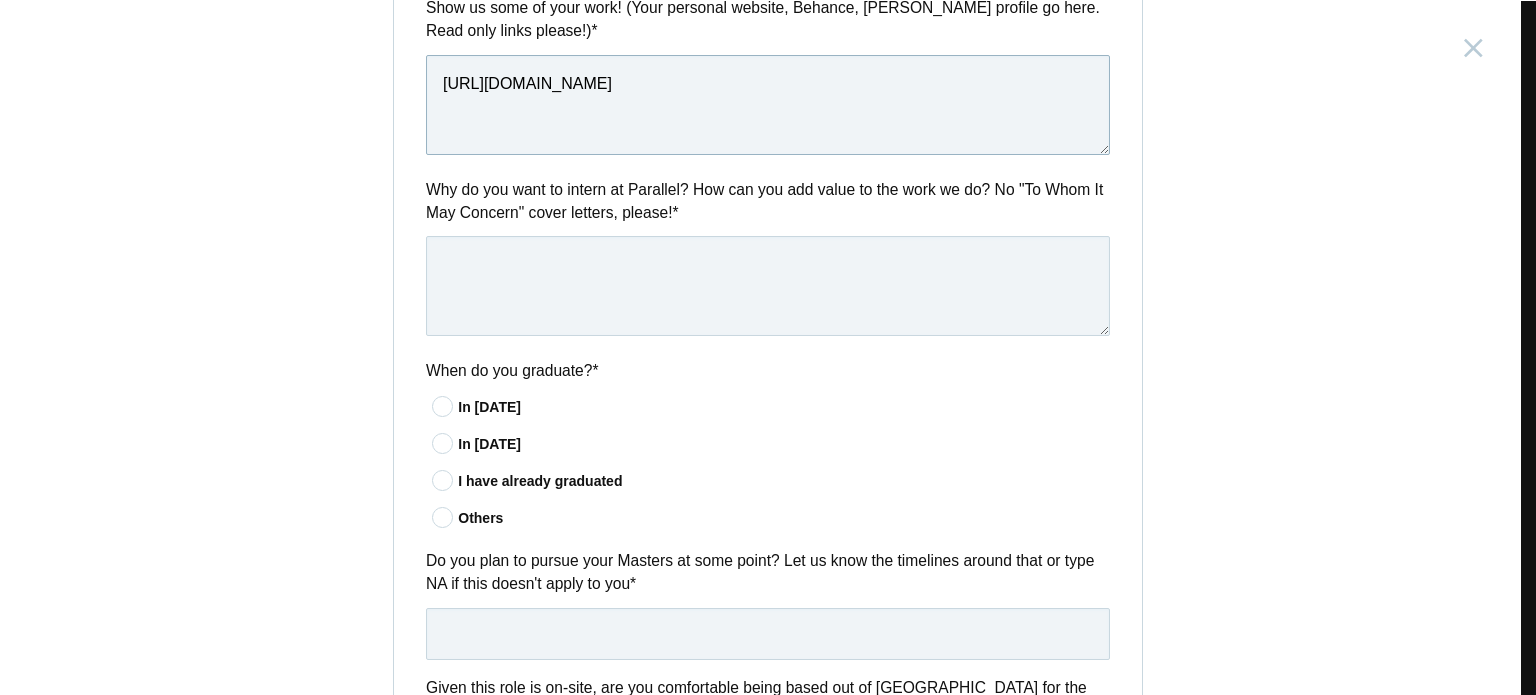 scroll, scrollTop: 1036, scrollLeft: 0, axis: vertical 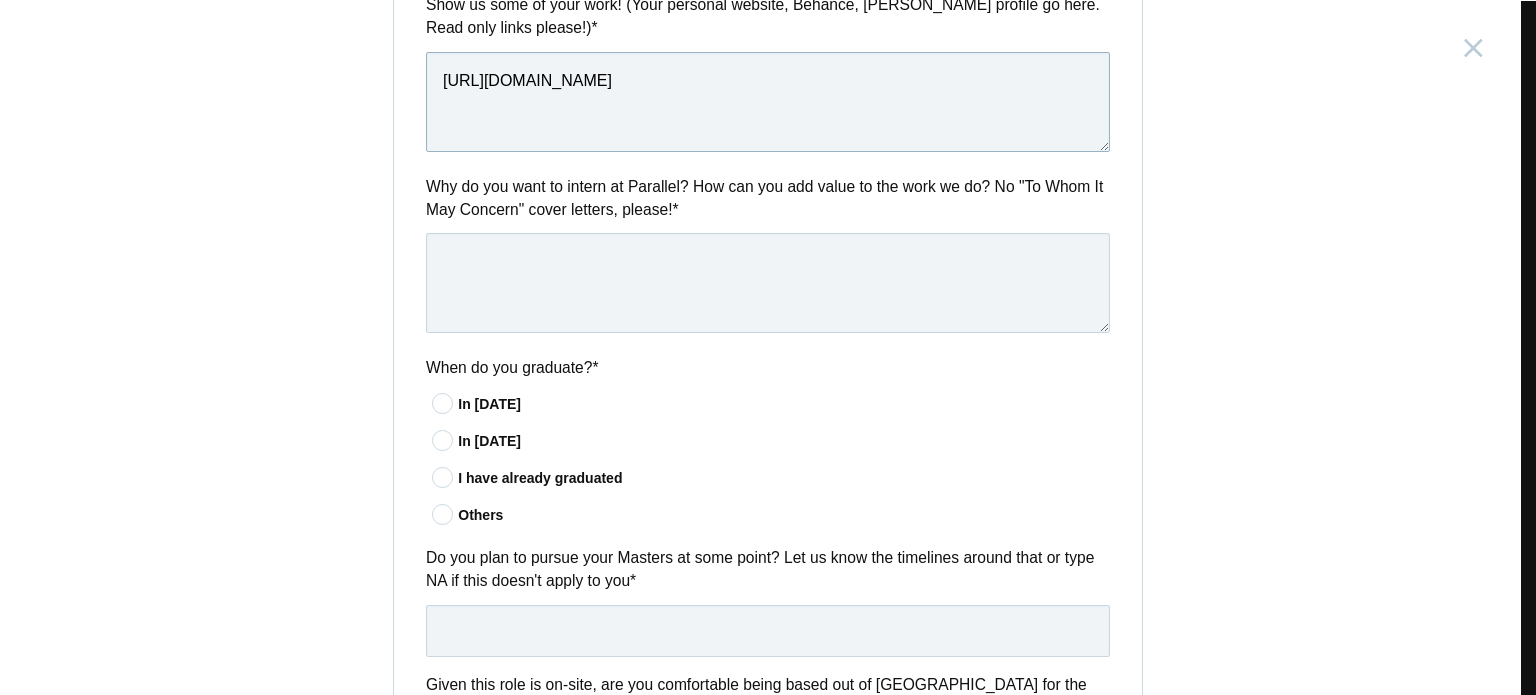 type on "https://femme-folio-flare.lovable.app/" 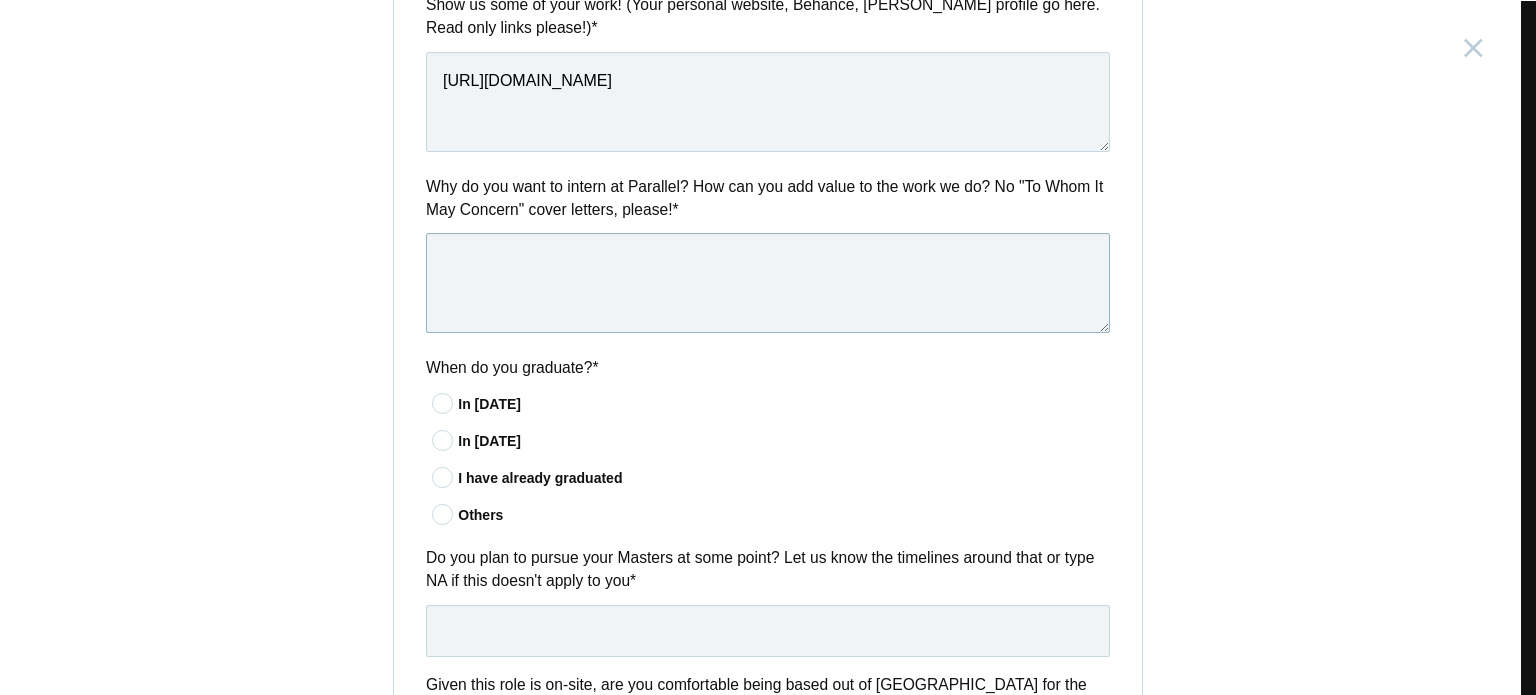 click at bounding box center [768, 283] 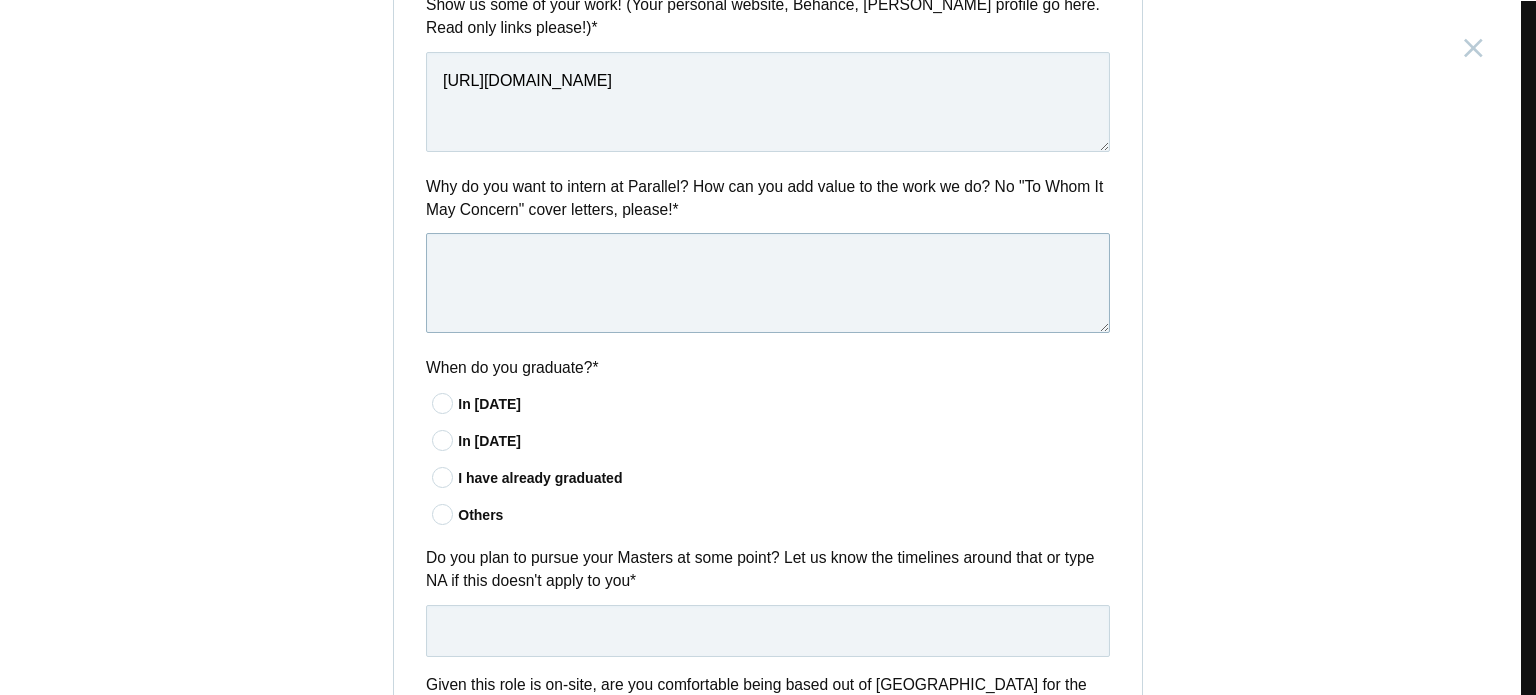 paste on "I want to intern at Parallel because I admire how you design products that create real impact across industries. I’m inspired by your focus on user-centered design and your diverse work — from Healthify to Digilocker. I’m eager to learn how to combine strategy and design thinking from such an experienced team.
As a fresher, I bring strong design fundamentals in Figma, Notion, and UI flows, along with a sharp eye for clean, usable design. I’ve built projects like a Habit Tracker and Meal Planner focused on solving real user problems. I’m hardworking, open to feedback, and ready to jump in, contribute ideas, and grow with the team!" 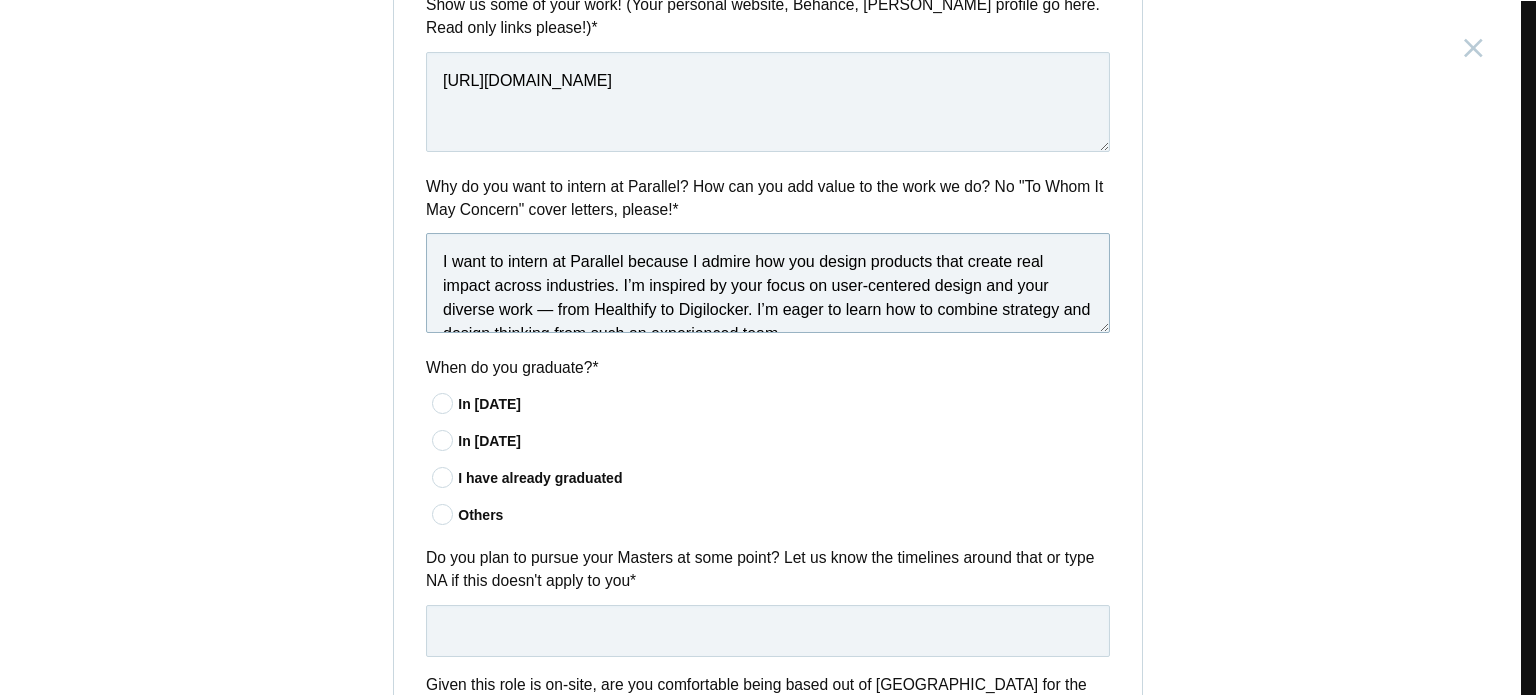 scroll, scrollTop: 178, scrollLeft: 0, axis: vertical 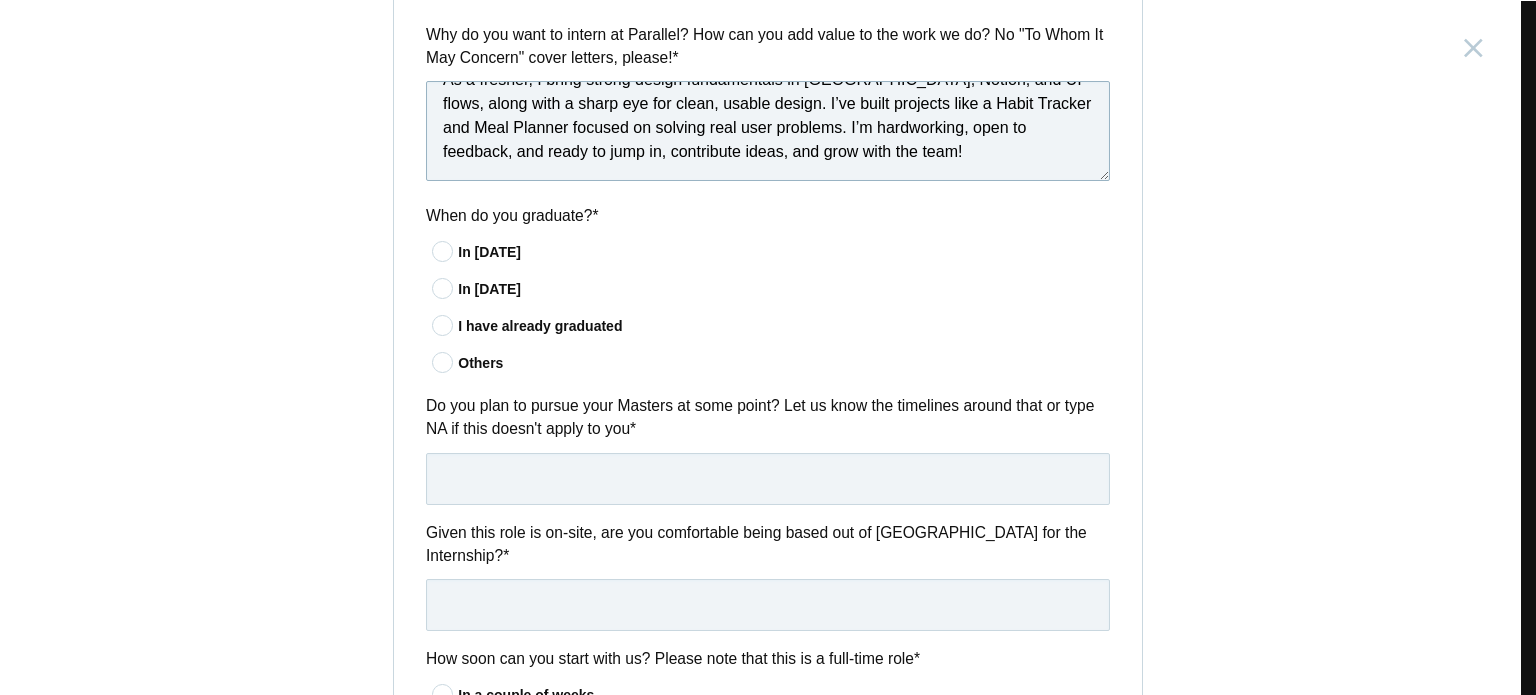 type on "I want to intern at Parallel because I admire how you design products that create real impact across industries. I’m inspired by your focus on user-centered design and your diverse work — from Healthify to Digilocker. I’m eager to learn how to combine strategy and design thinking from such an experienced team.
As a fresher, I bring strong design fundamentals in Figma, Notion, and UI flows, along with a sharp eye for clean, usable design. I’ve built projects like a Habit Tracker and Meal Planner focused on solving real user problems. I’m hardworking, open to feedback, and ready to jump in, contribute ideas, and grow with the team!" 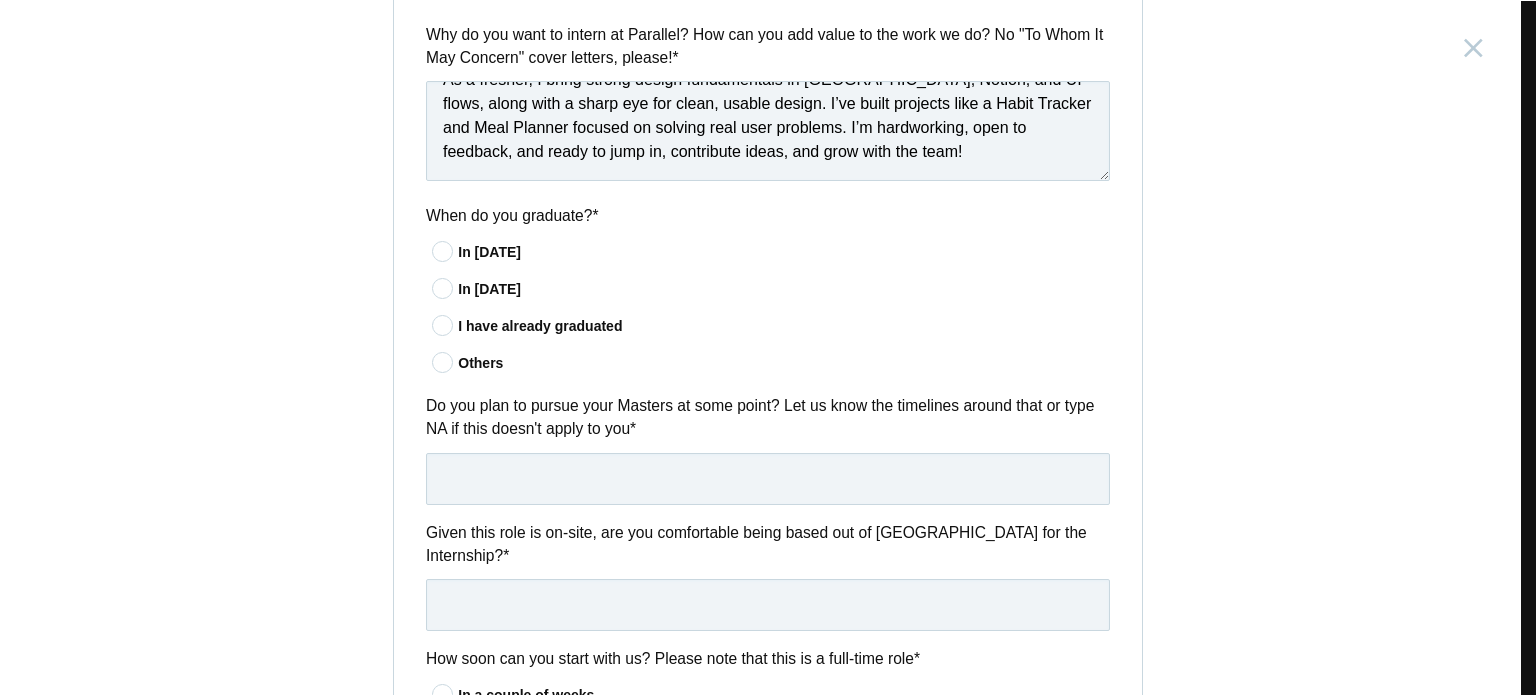 click on "In 2025" at bounding box center (771, 251) 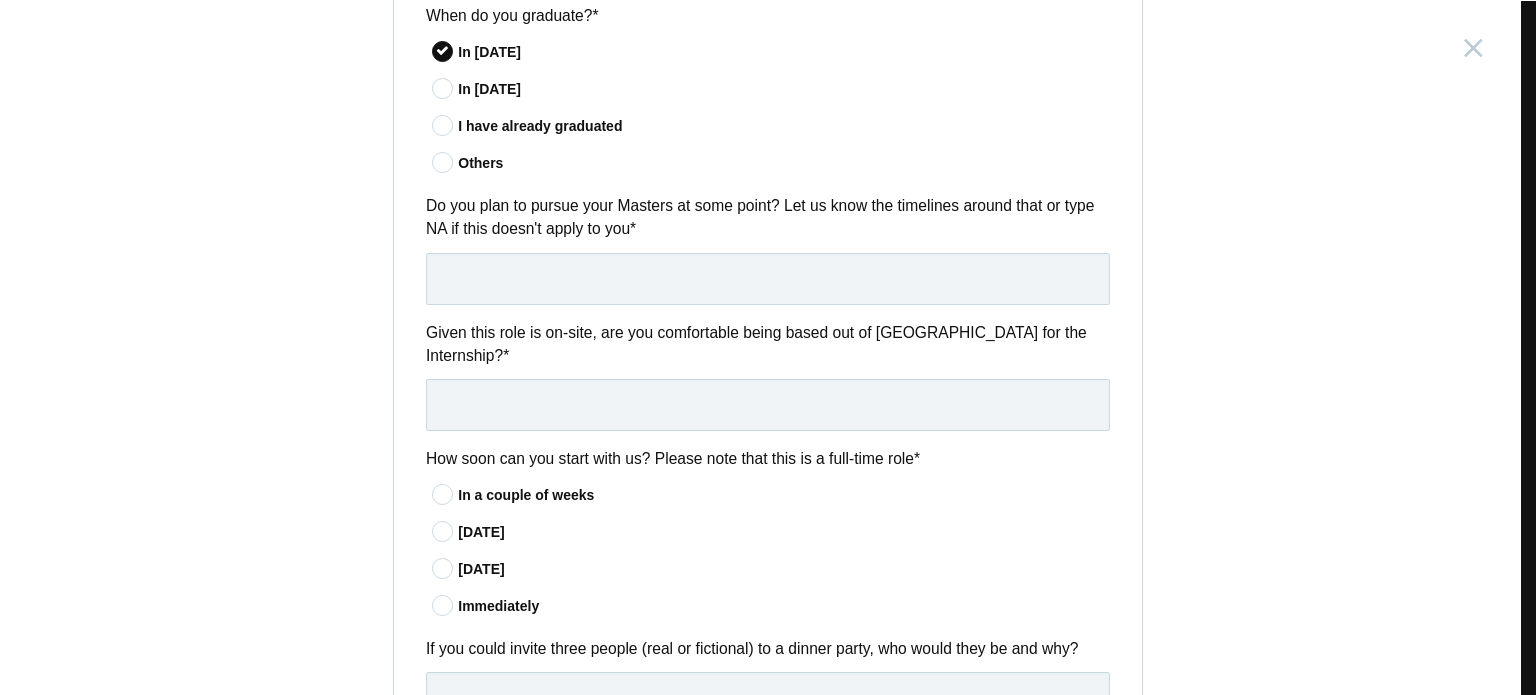 scroll, scrollTop: 1388, scrollLeft: 0, axis: vertical 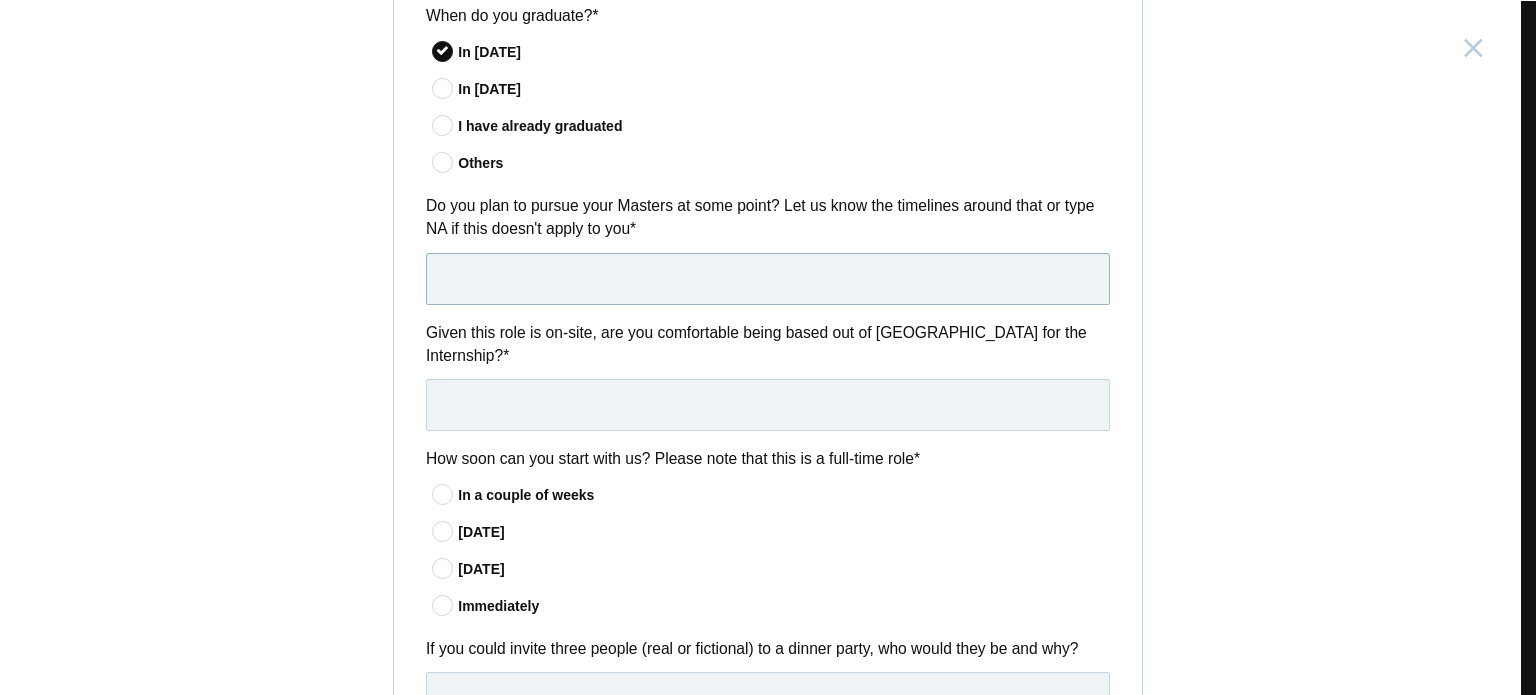 click at bounding box center [768, 279] 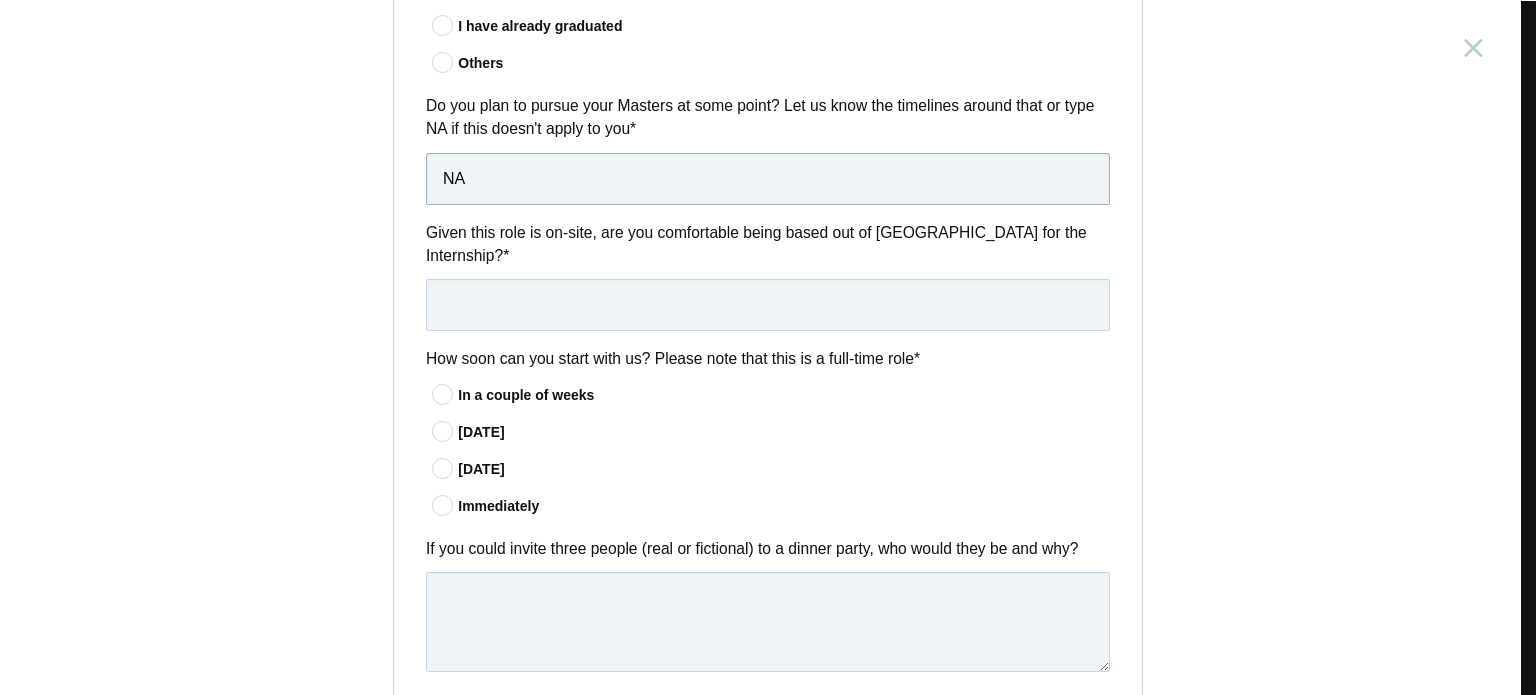 scroll, scrollTop: 1489, scrollLeft: 0, axis: vertical 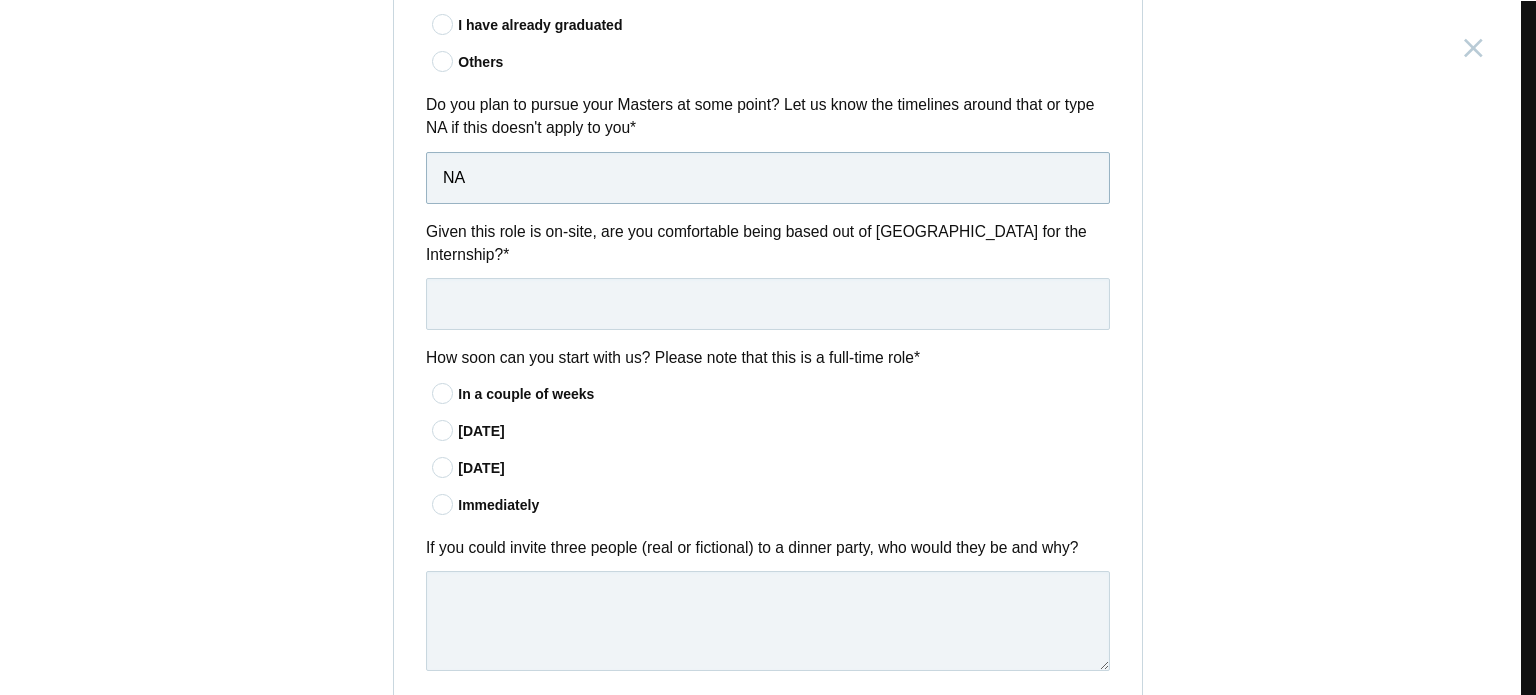type on "N" 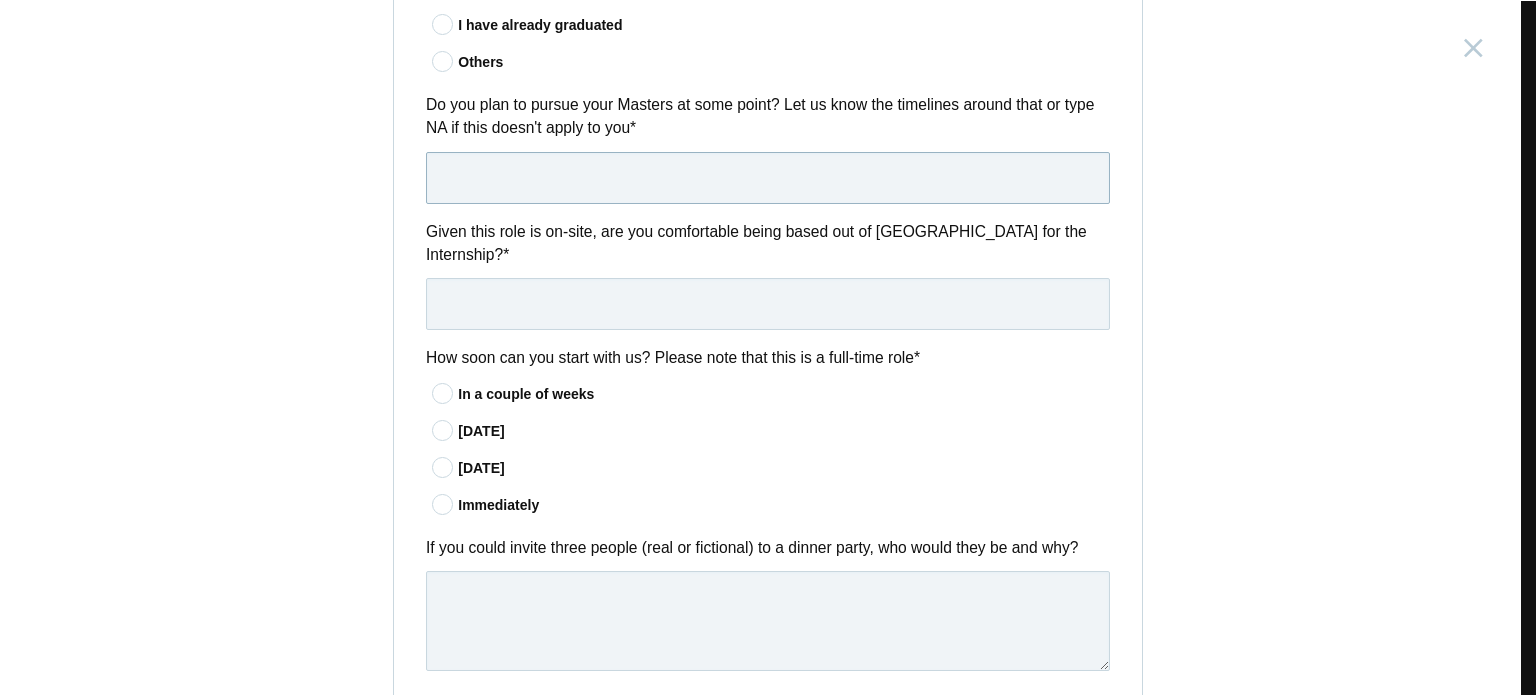 paste on "NA — I don’t have any immediate plans for a Masters. Right now, my full focus is on growing as a product designer in the industry." 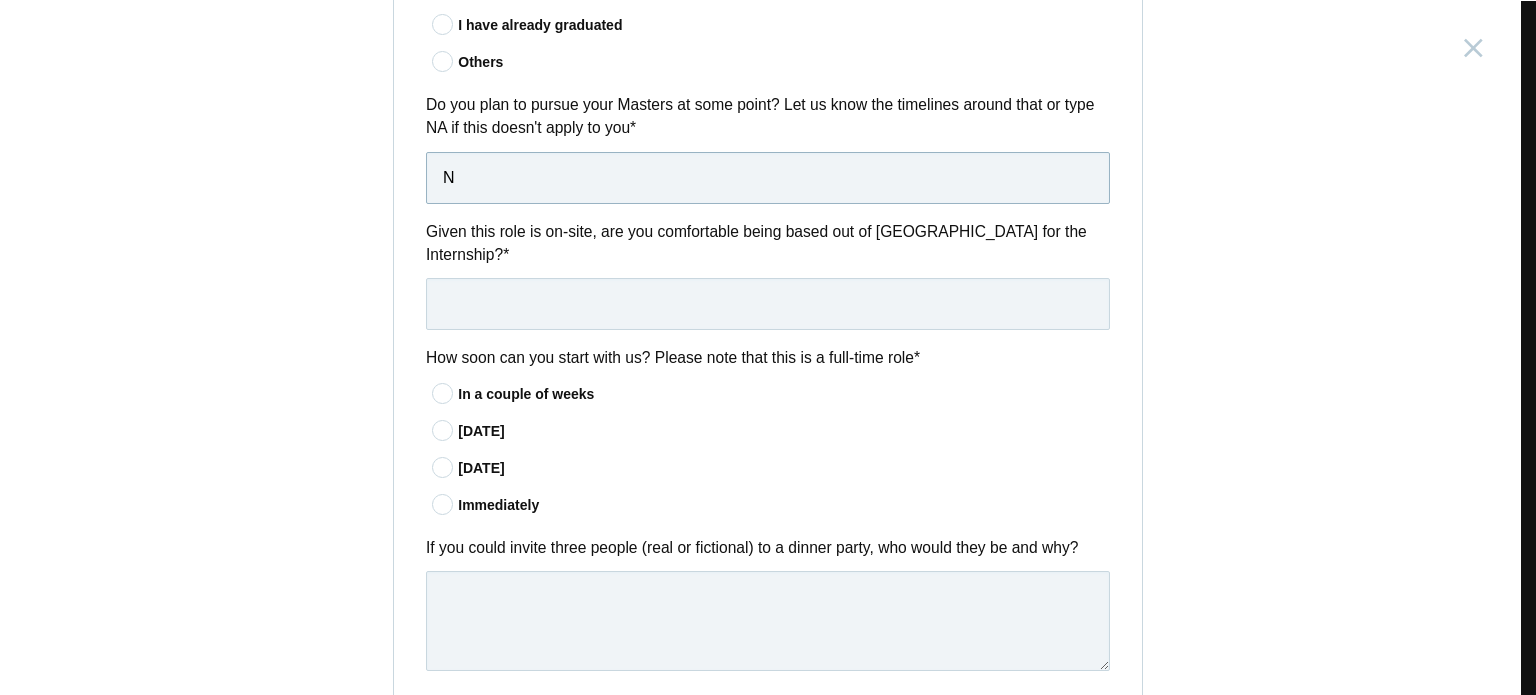type on "NA" 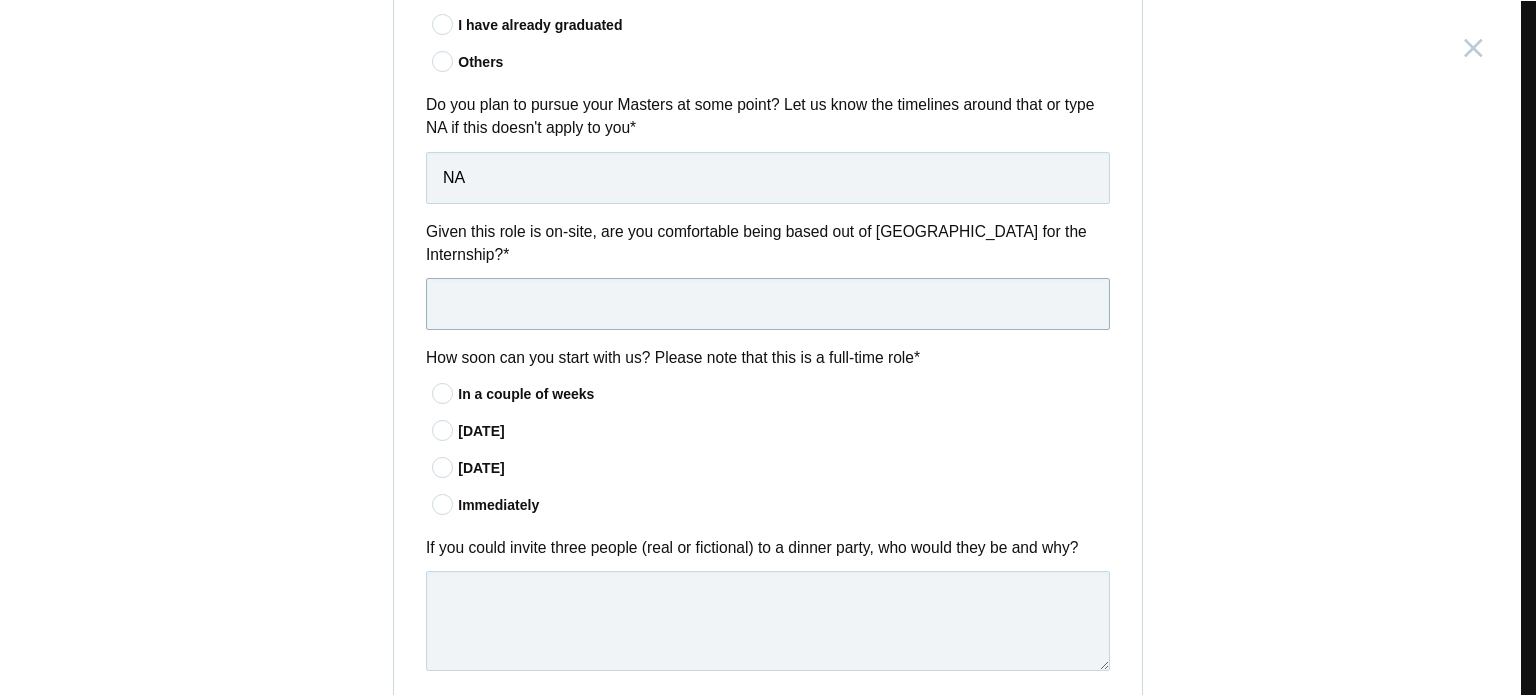 click at bounding box center [768, 304] 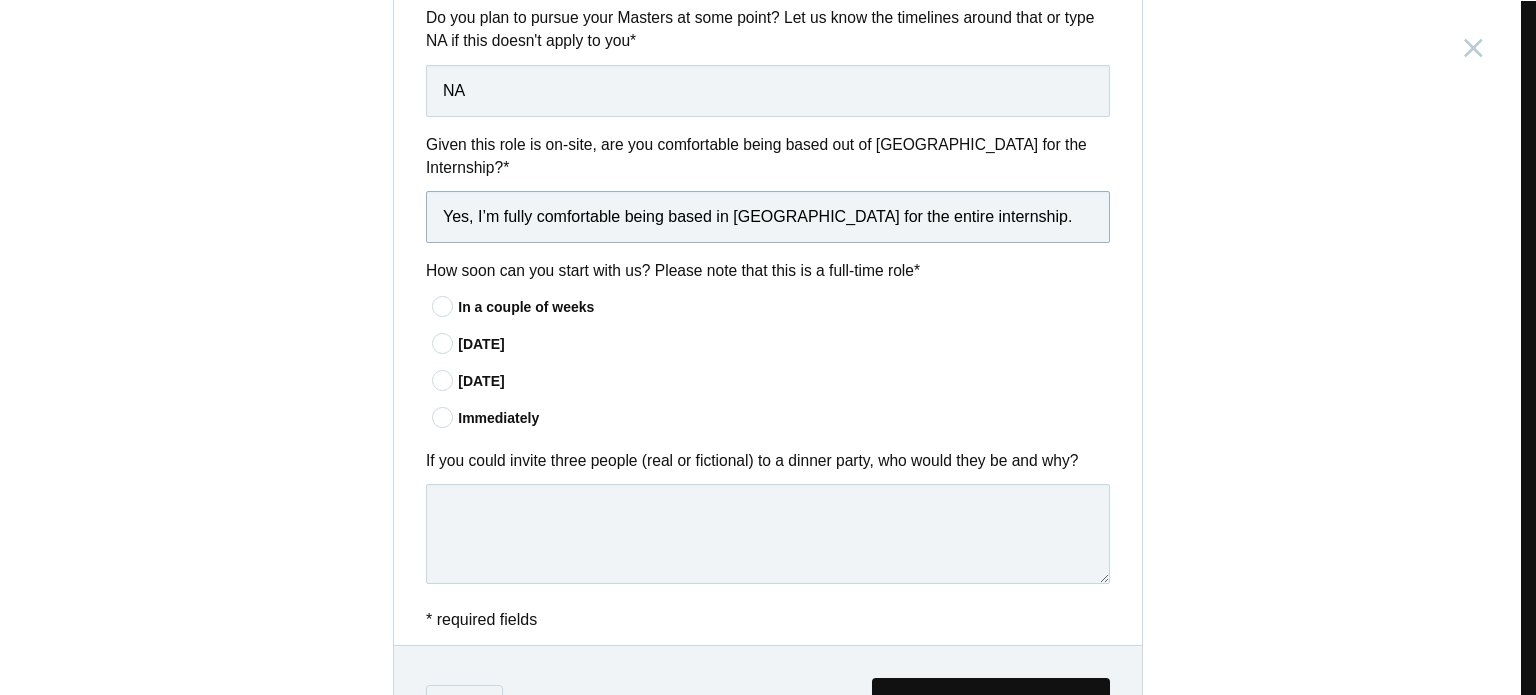 scroll, scrollTop: 1580, scrollLeft: 0, axis: vertical 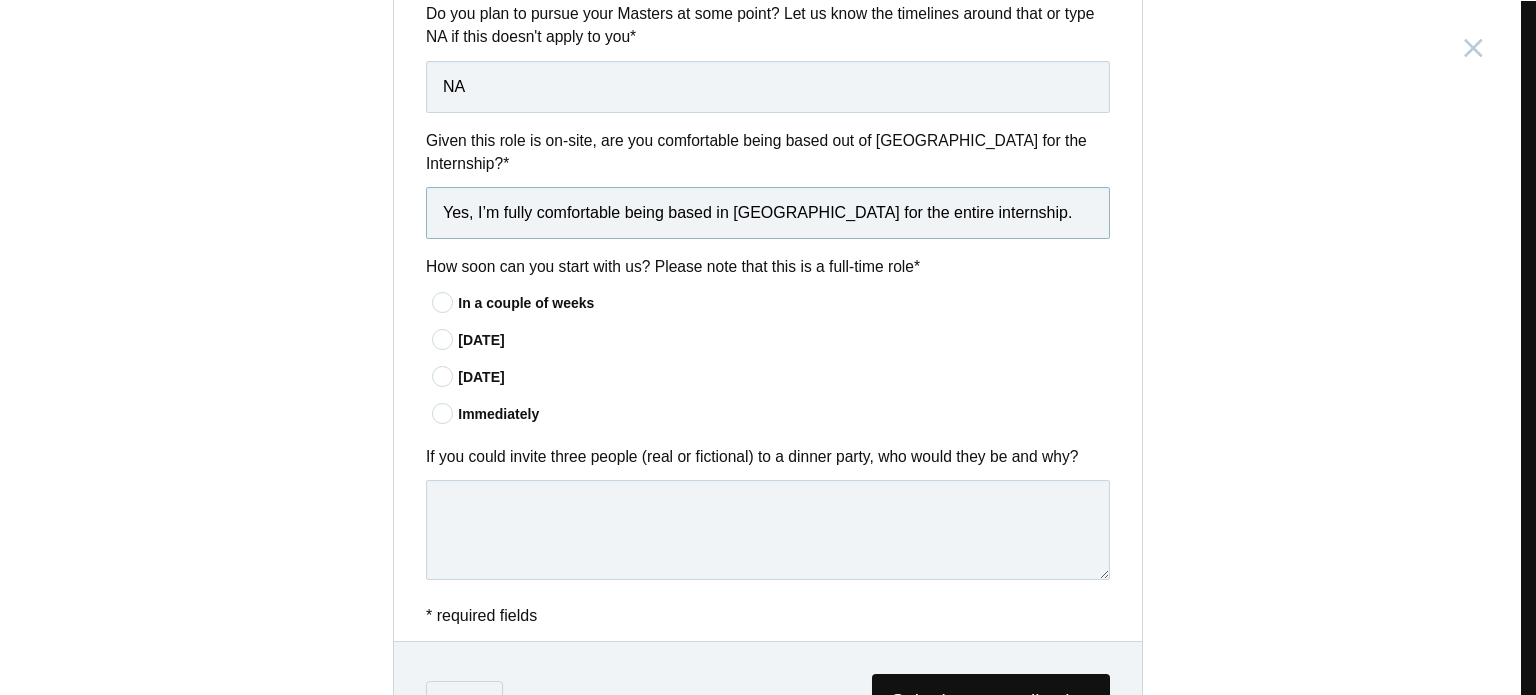 type on "Yes, I’m fully comfortable being based in Bangalore for the entire internship." 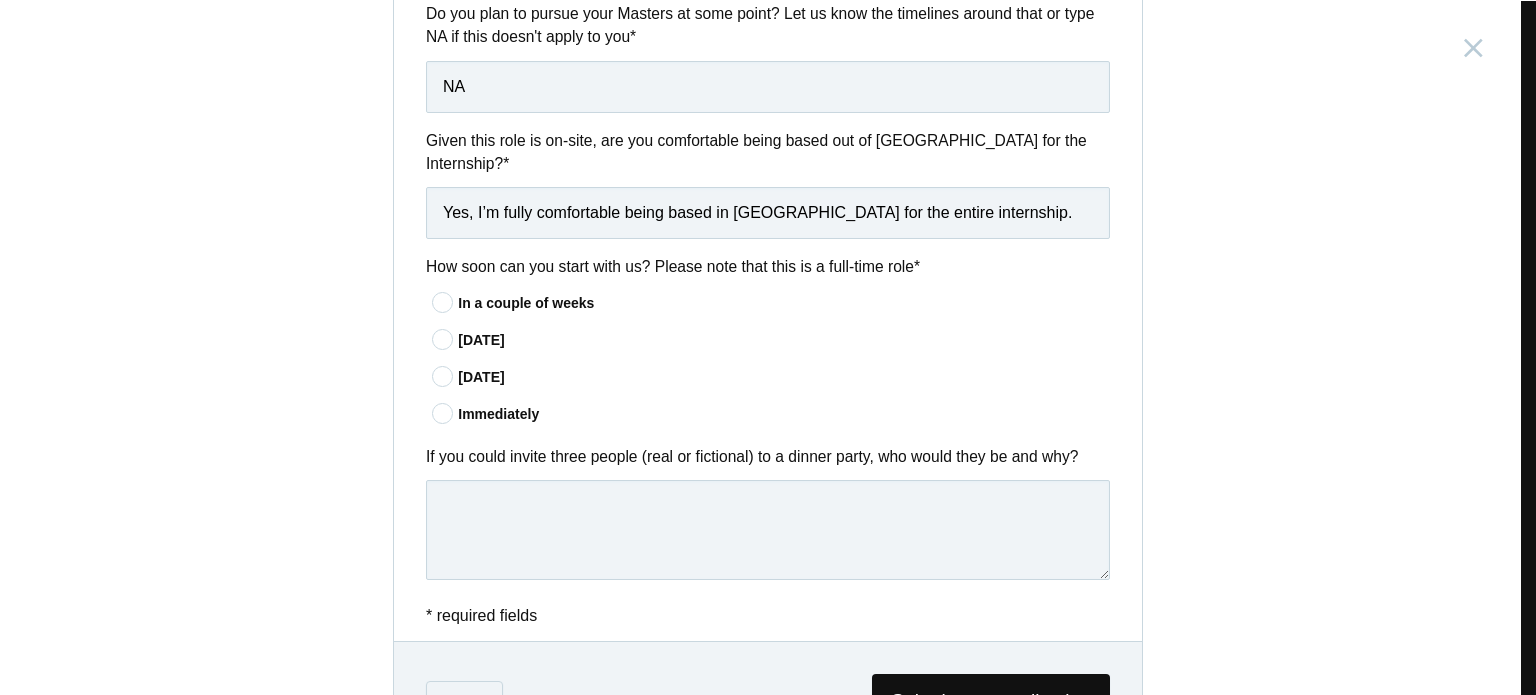 click at bounding box center [443, 302] 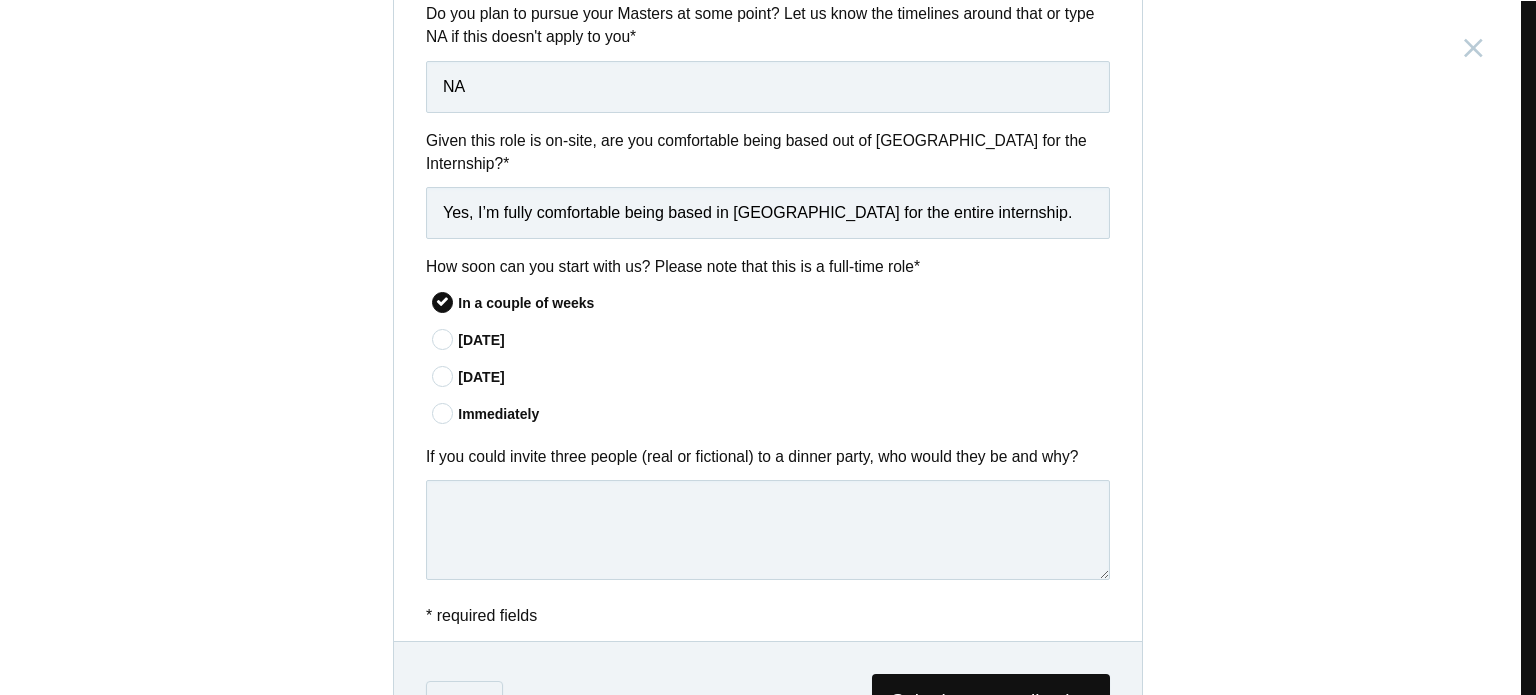 click at bounding box center [443, 413] 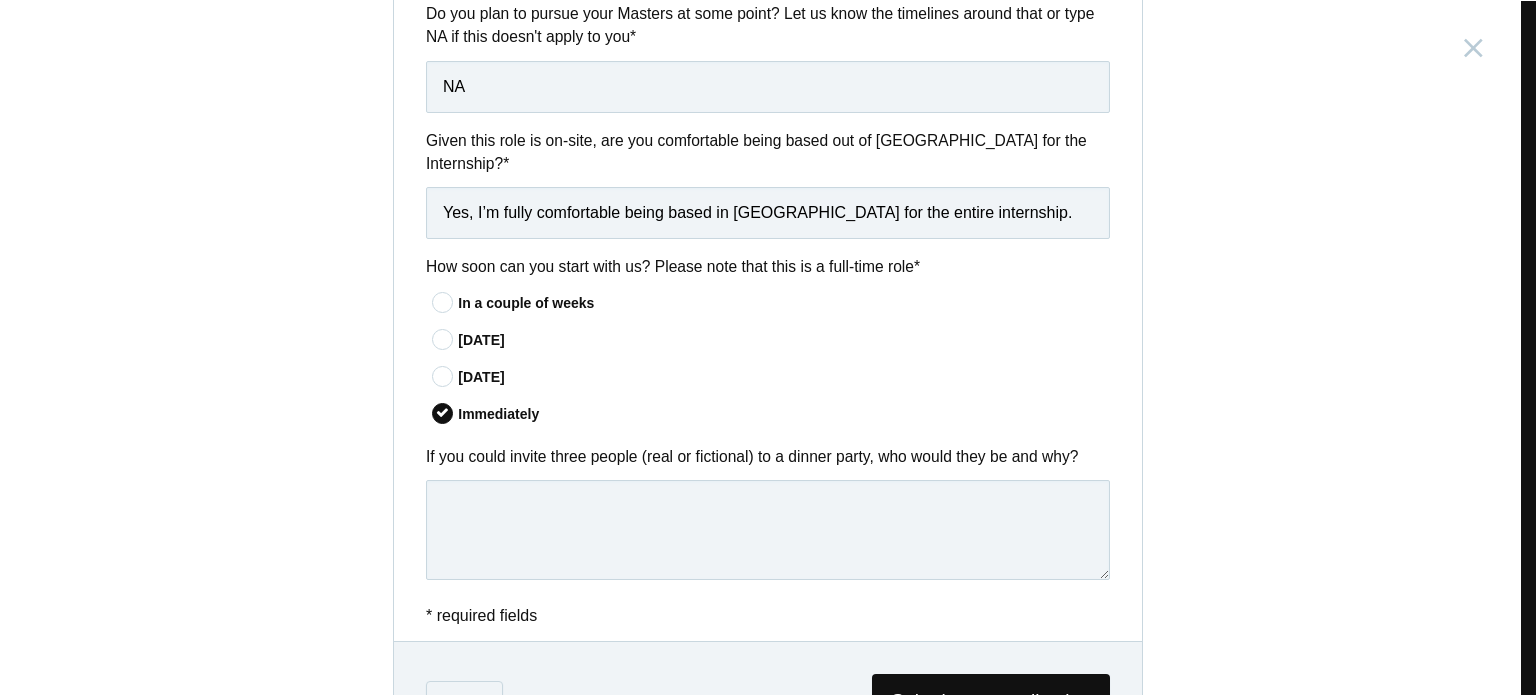 scroll, scrollTop: 1649, scrollLeft: 0, axis: vertical 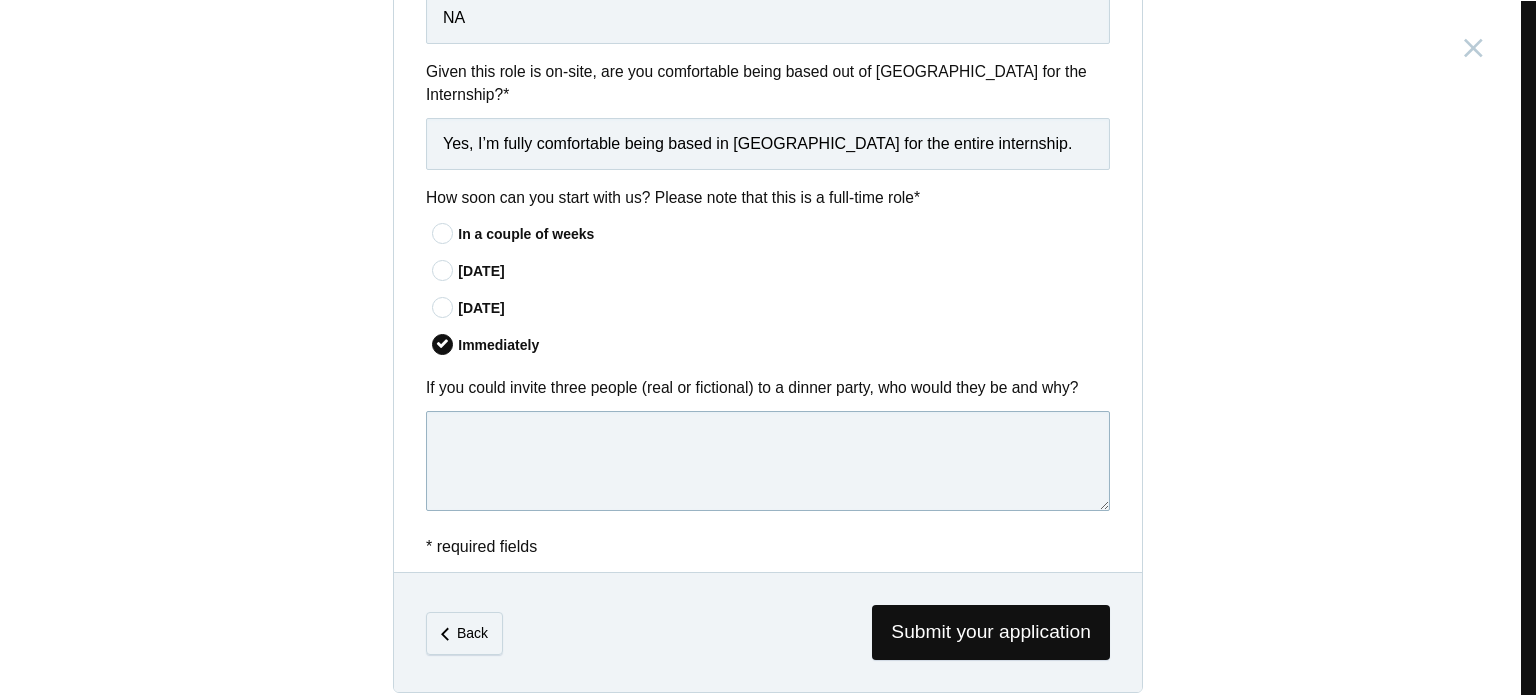 click at bounding box center [768, 461] 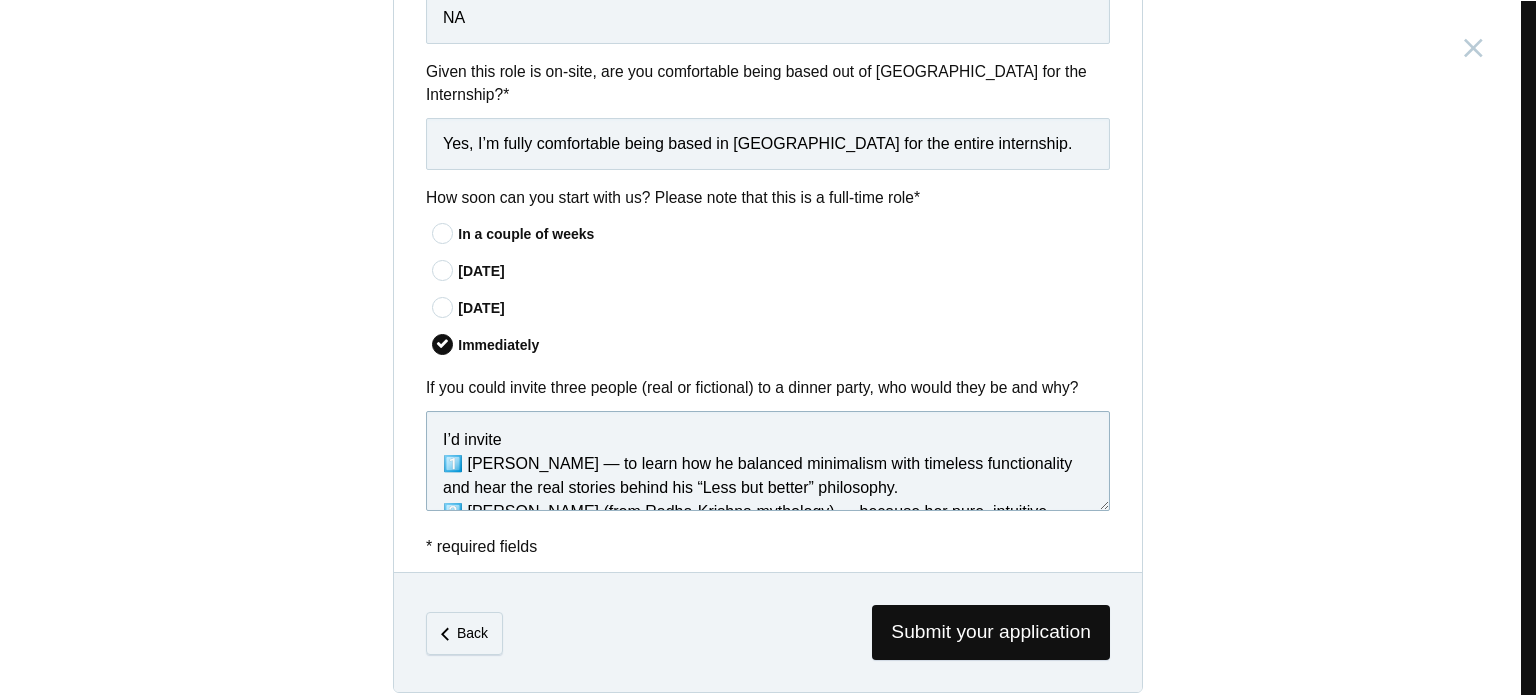 scroll, scrollTop: 149, scrollLeft: 0, axis: vertical 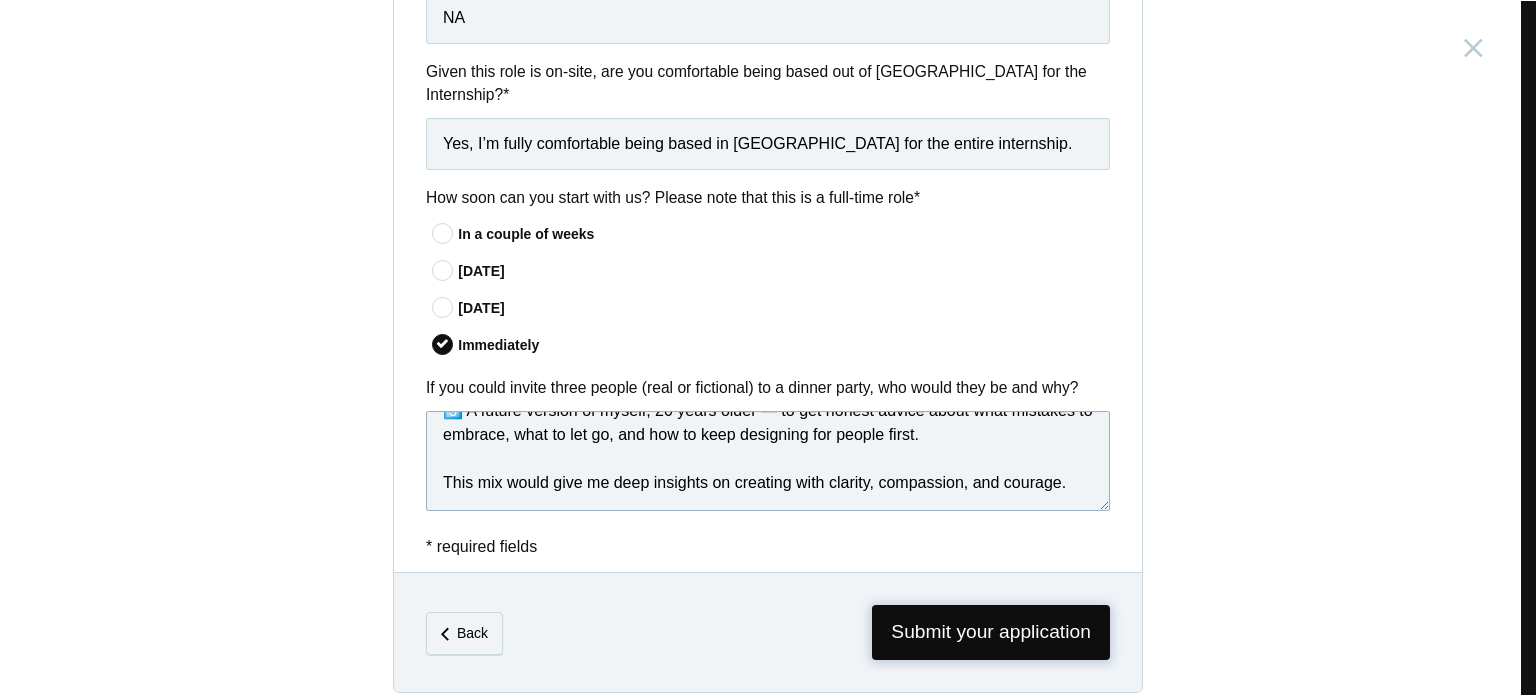 type on "I’d invite
1️⃣ Dieter Rams — to learn how he balanced minimalism with timeless functionality and hear the real stories behind his “Less but better” philosophy.
2️⃣ Radha (from Radha-Krishna mythology) — because her pure, intuitive devotion reminds me that design, too, needs empathy and feeling beyond logic.
3️⃣ A future version of myself, 20 years older — to get honest advice about what mistakes to embrace, what to let go, and how to keep designing for people first.
This mix would give me deep insights on creating with clarity, compassion, and courage." 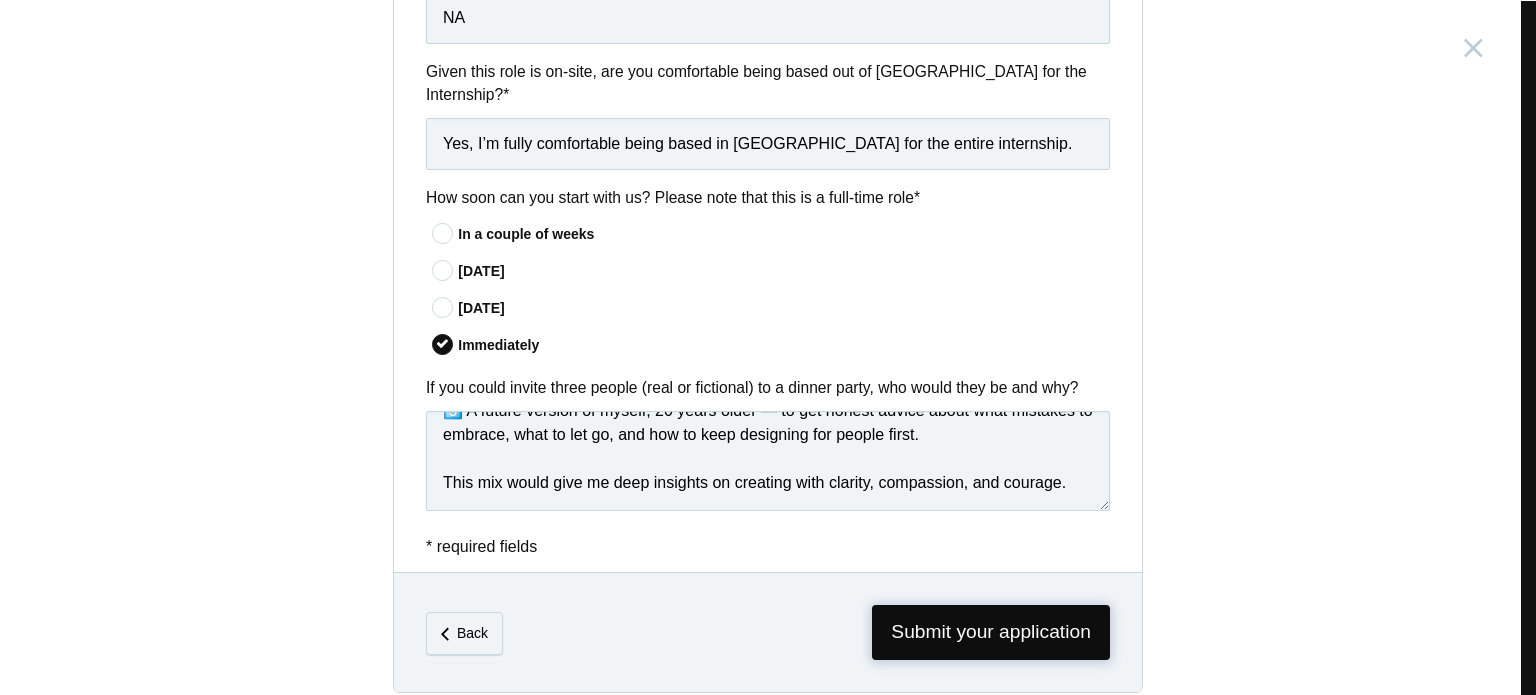 click on "Submit your application" at bounding box center (991, 632) 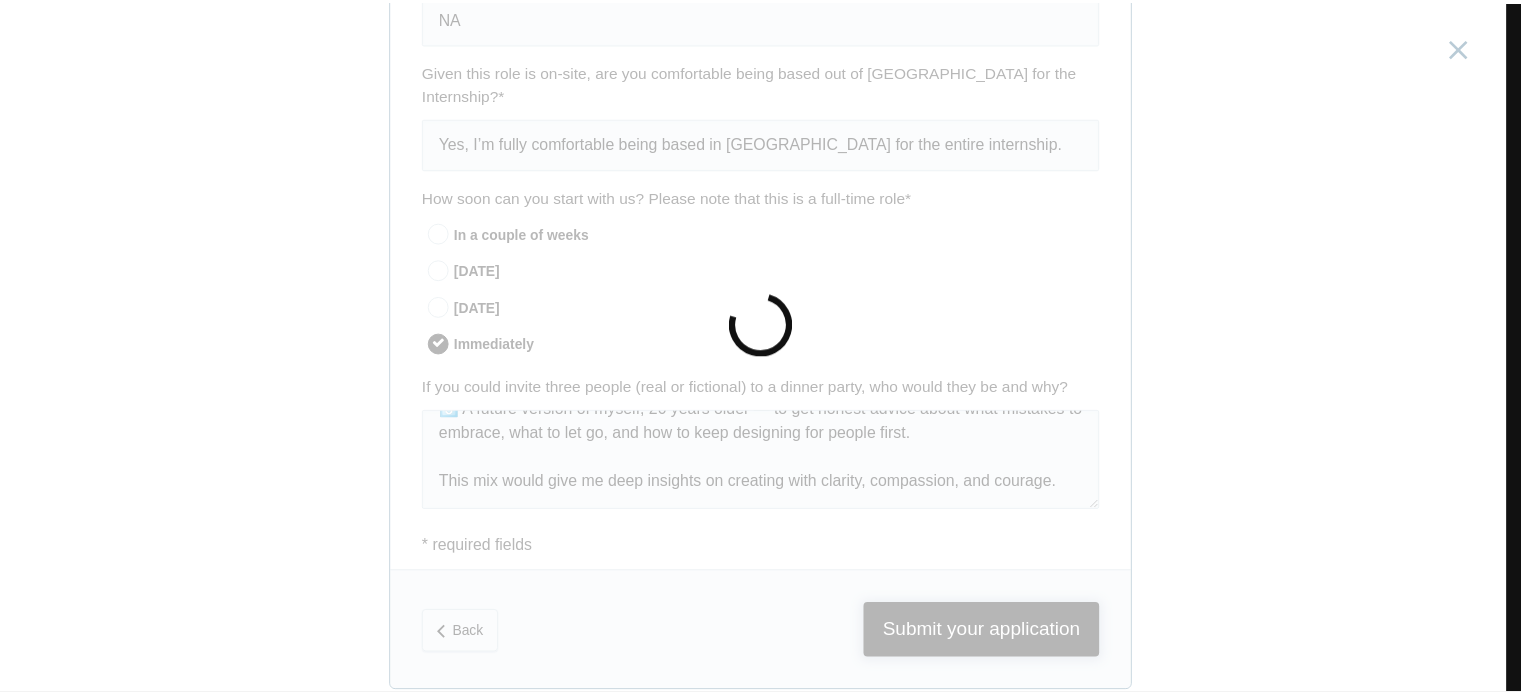 scroll, scrollTop: 0, scrollLeft: 0, axis: both 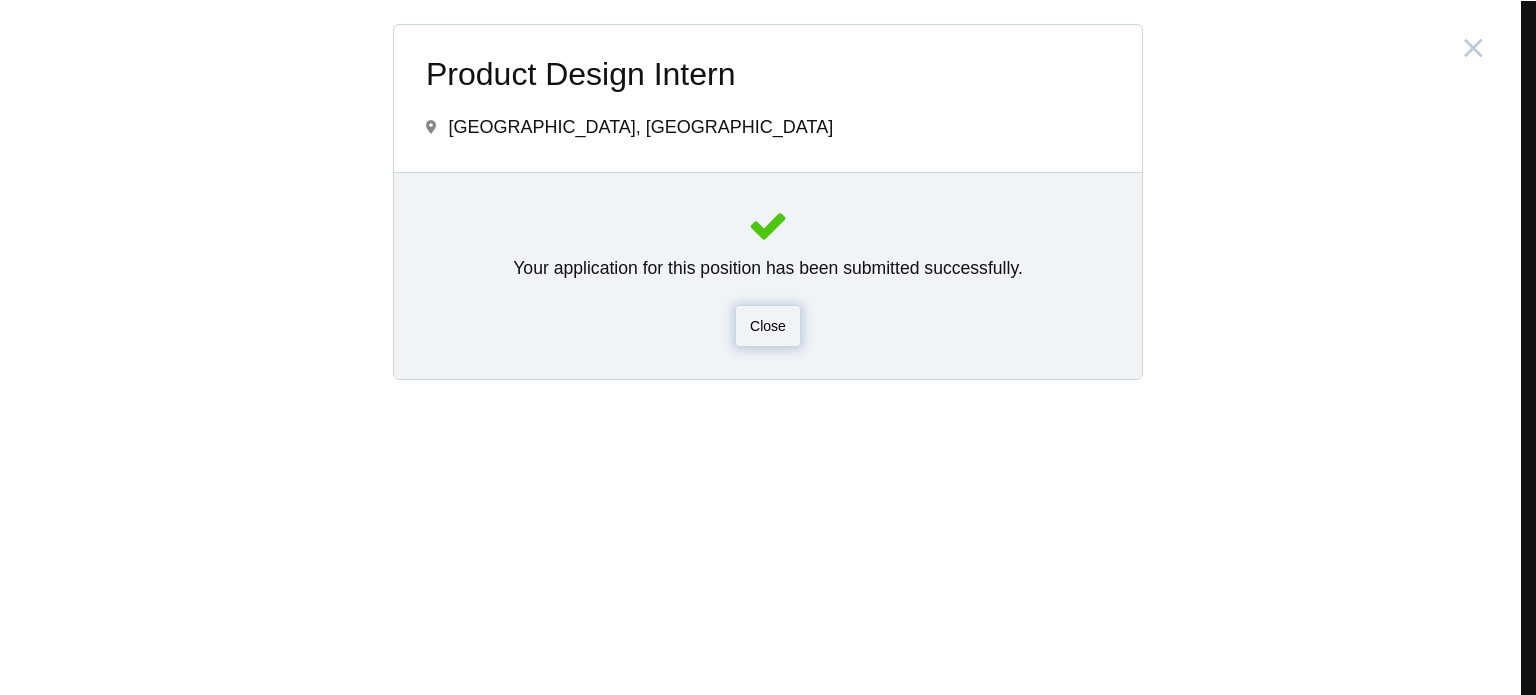 click on "Close" at bounding box center [768, 326] 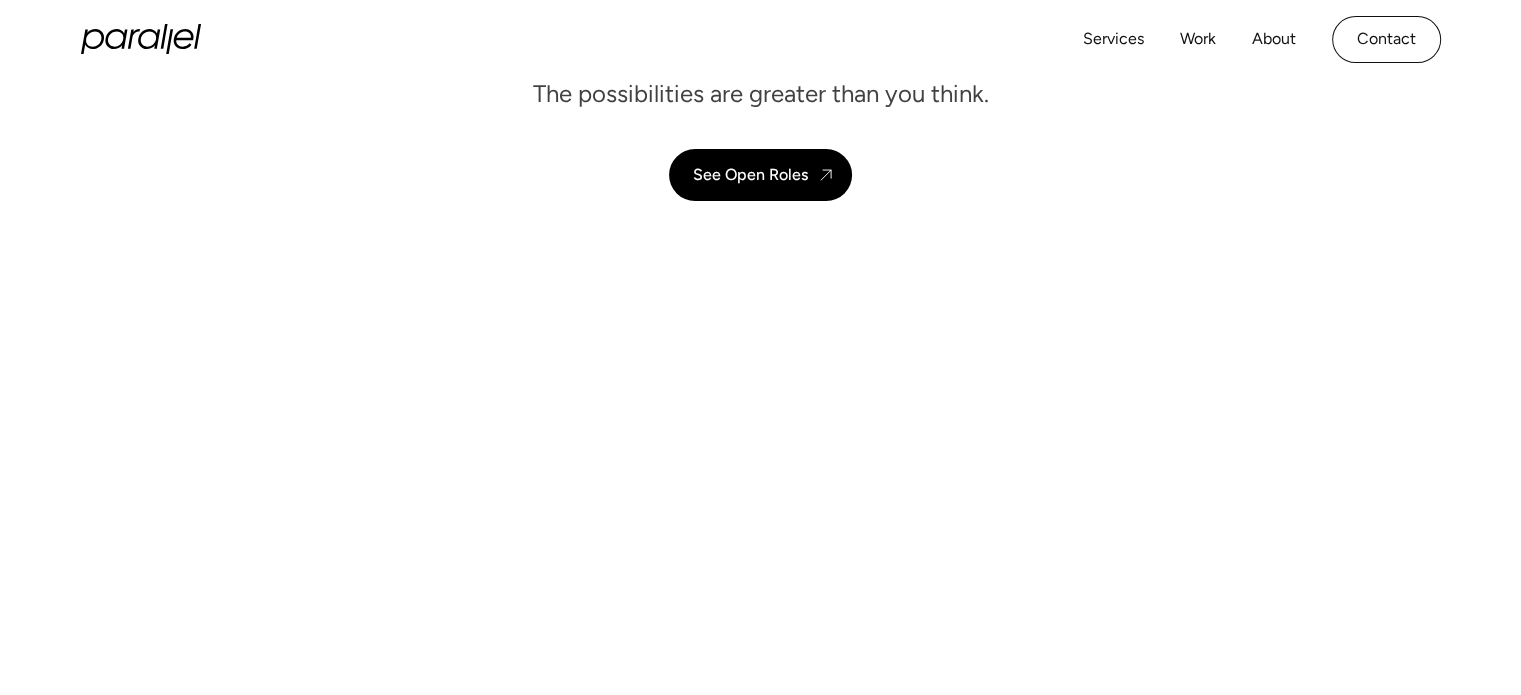 scroll, scrollTop: 0, scrollLeft: 0, axis: both 